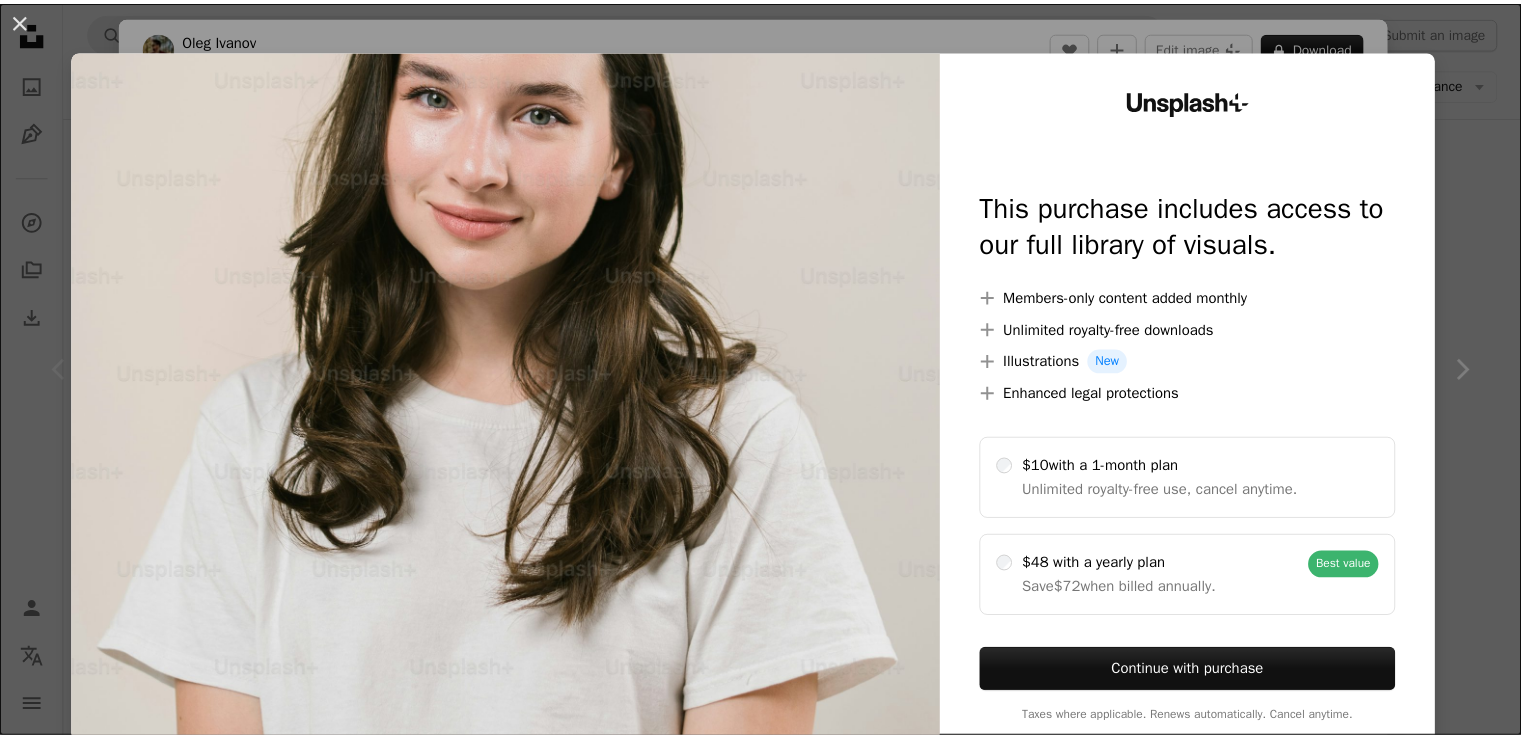 scroll, scrollTop: 196, scrollLeft: 0, axis: vertical 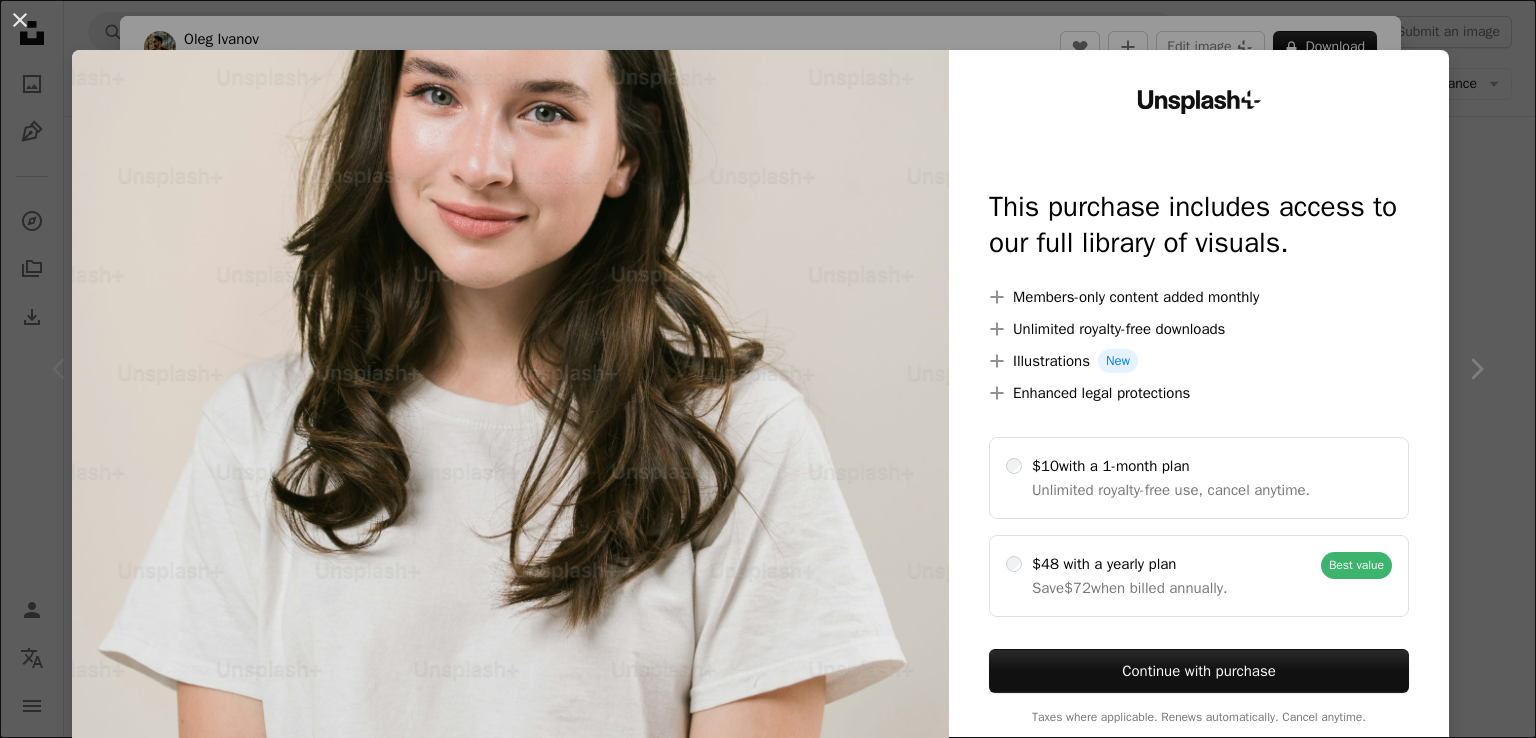 click on "An X shape Unsplash+ This purchase includes access to our full library of visuals. A plus sign Members-only content added monthly A plus sign Unlimited royalty-free downloads A plus sign Illustrations  New A plus sign Enhanced legal protections $10  with a 1-month plan Unlimited royalty-free use, cancel anytime. $48   with a yearly plan Save  $72  when billed annually. Best value Continue with purchase Taxes where applicable. Renews automatically. Cancel anytime." at bounding box center (768, 369) 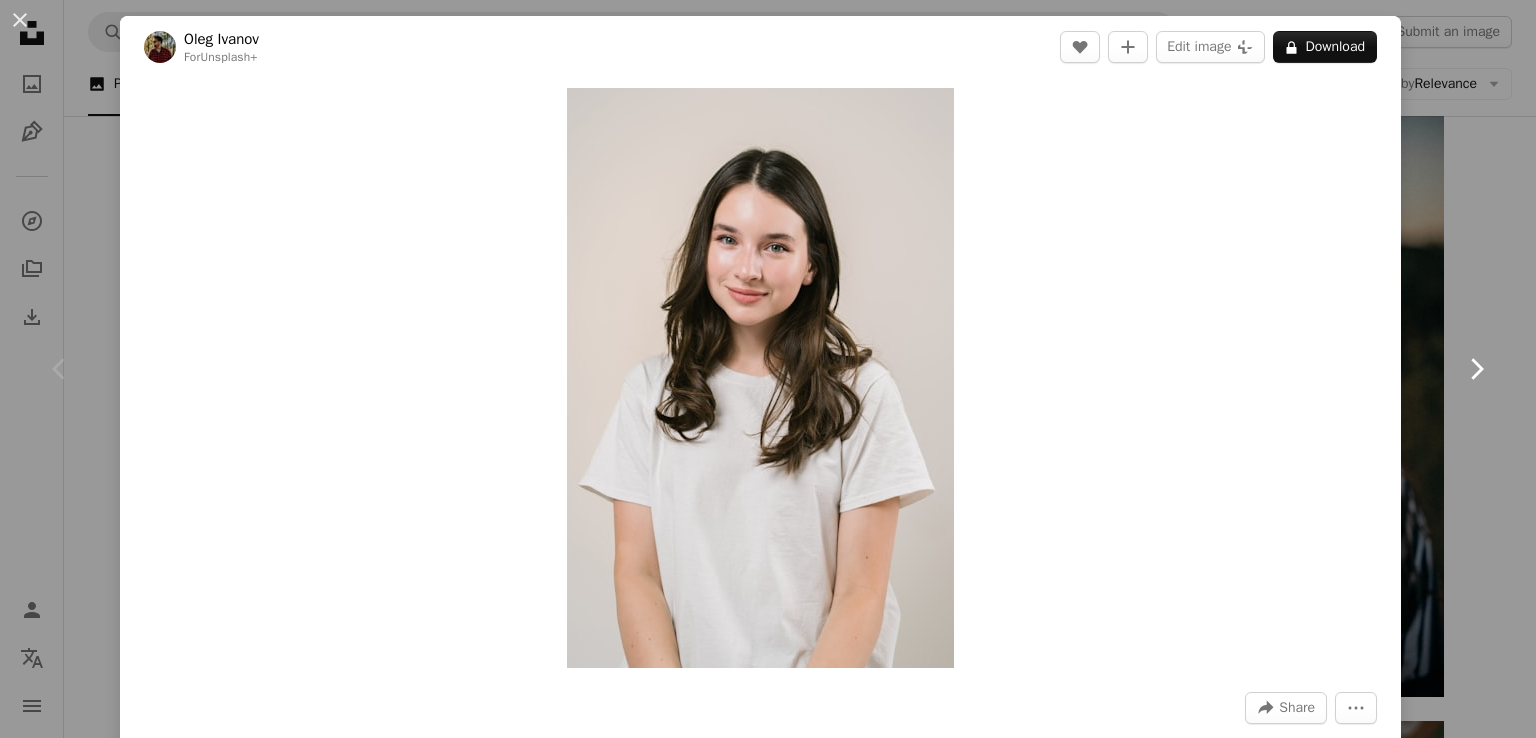 click on "Chevron right" 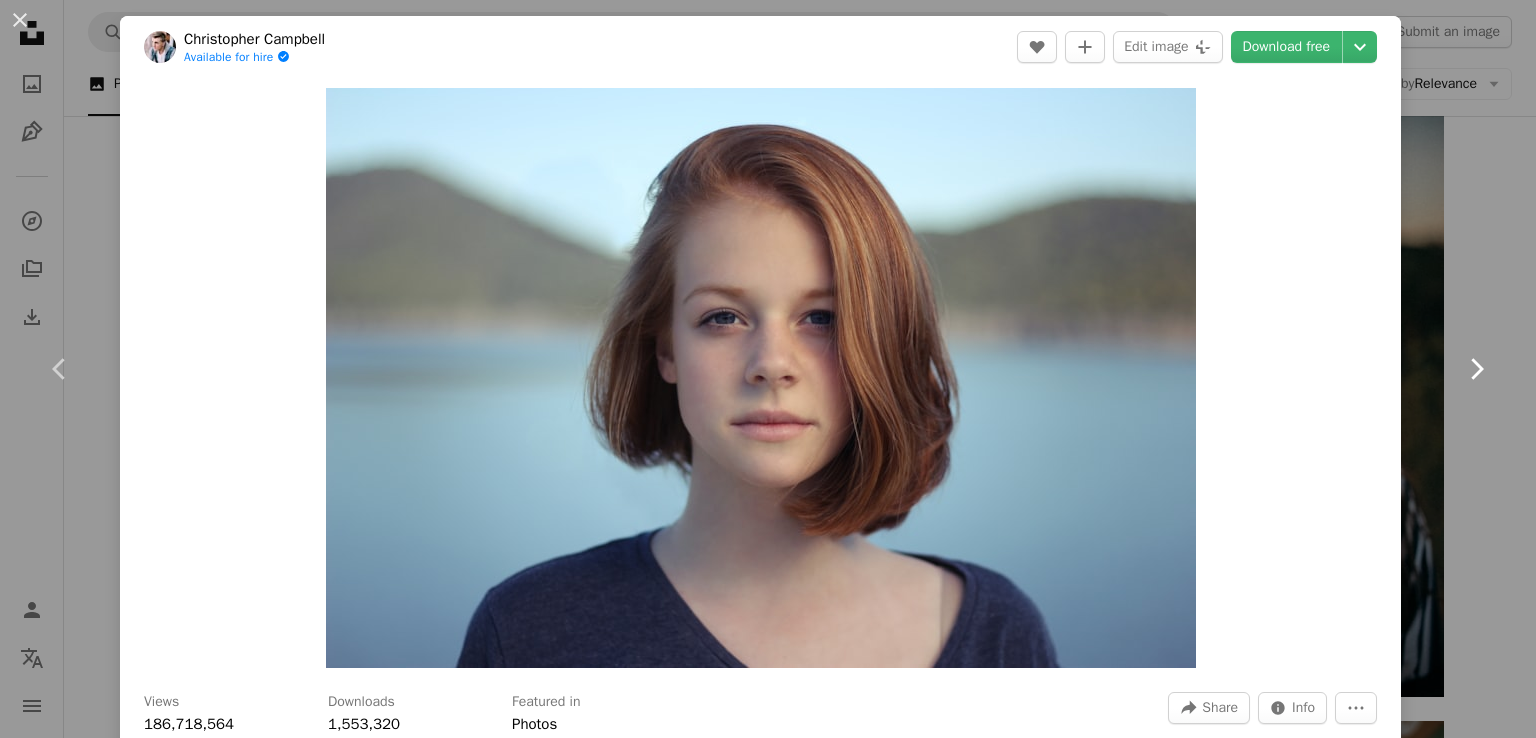click 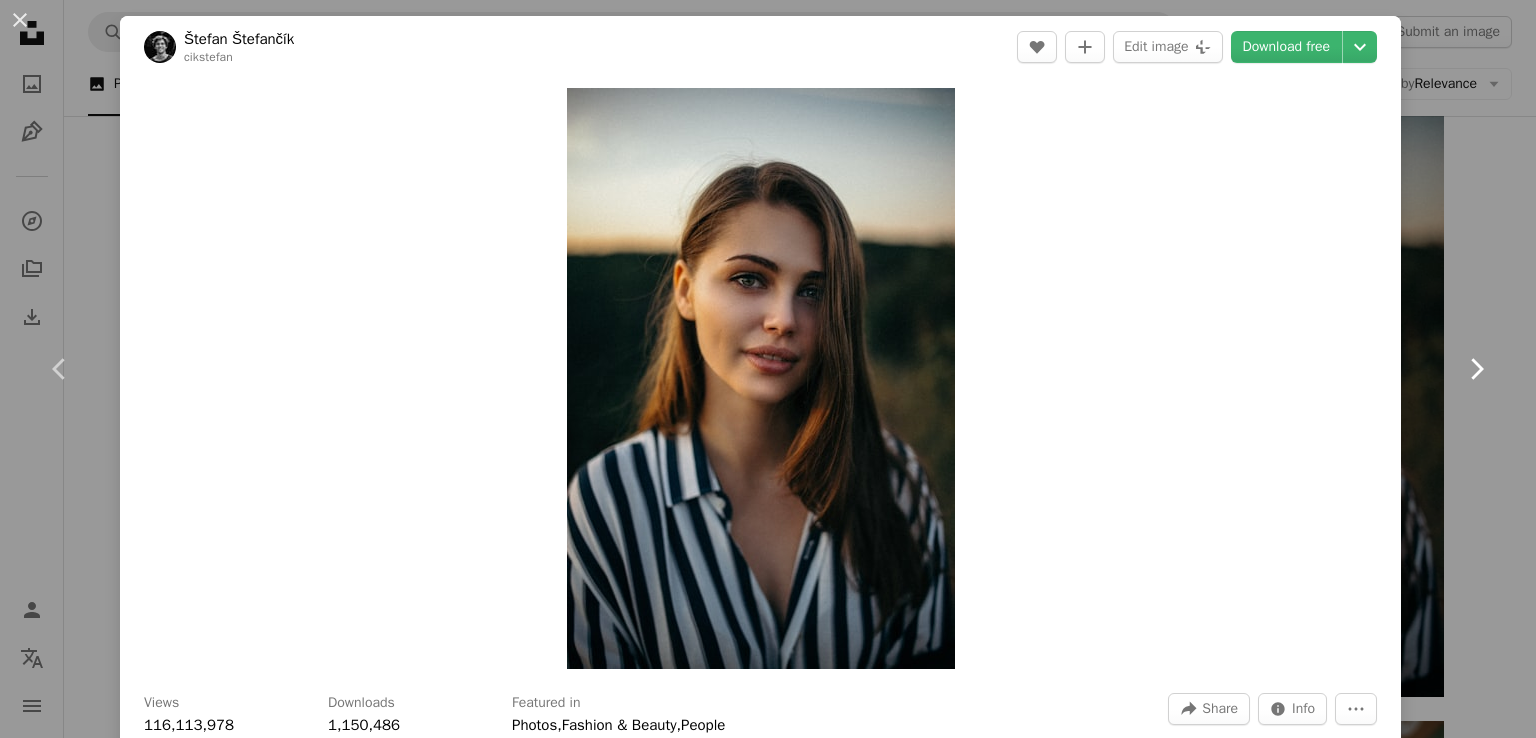 click on "Chevron right" 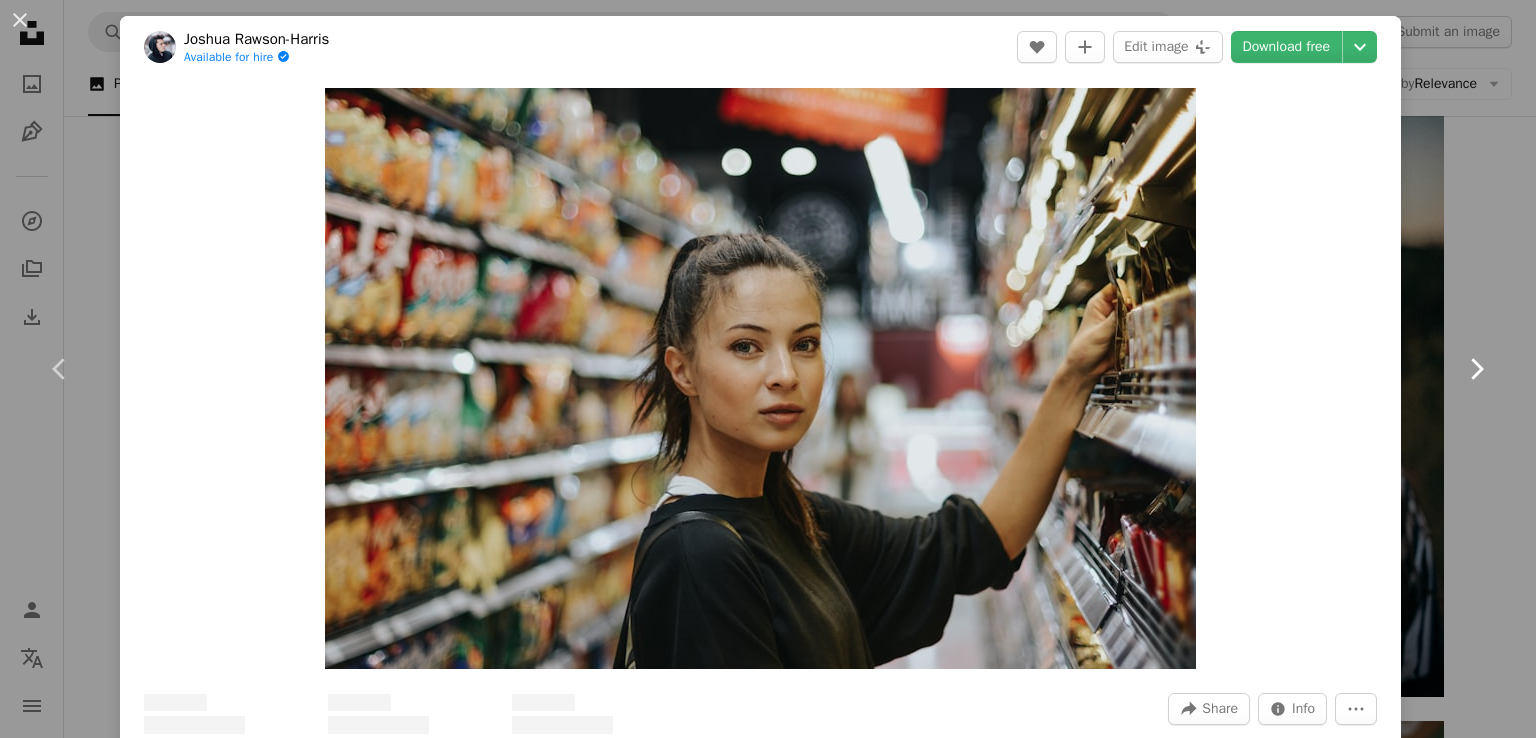 click on "Chevron right" 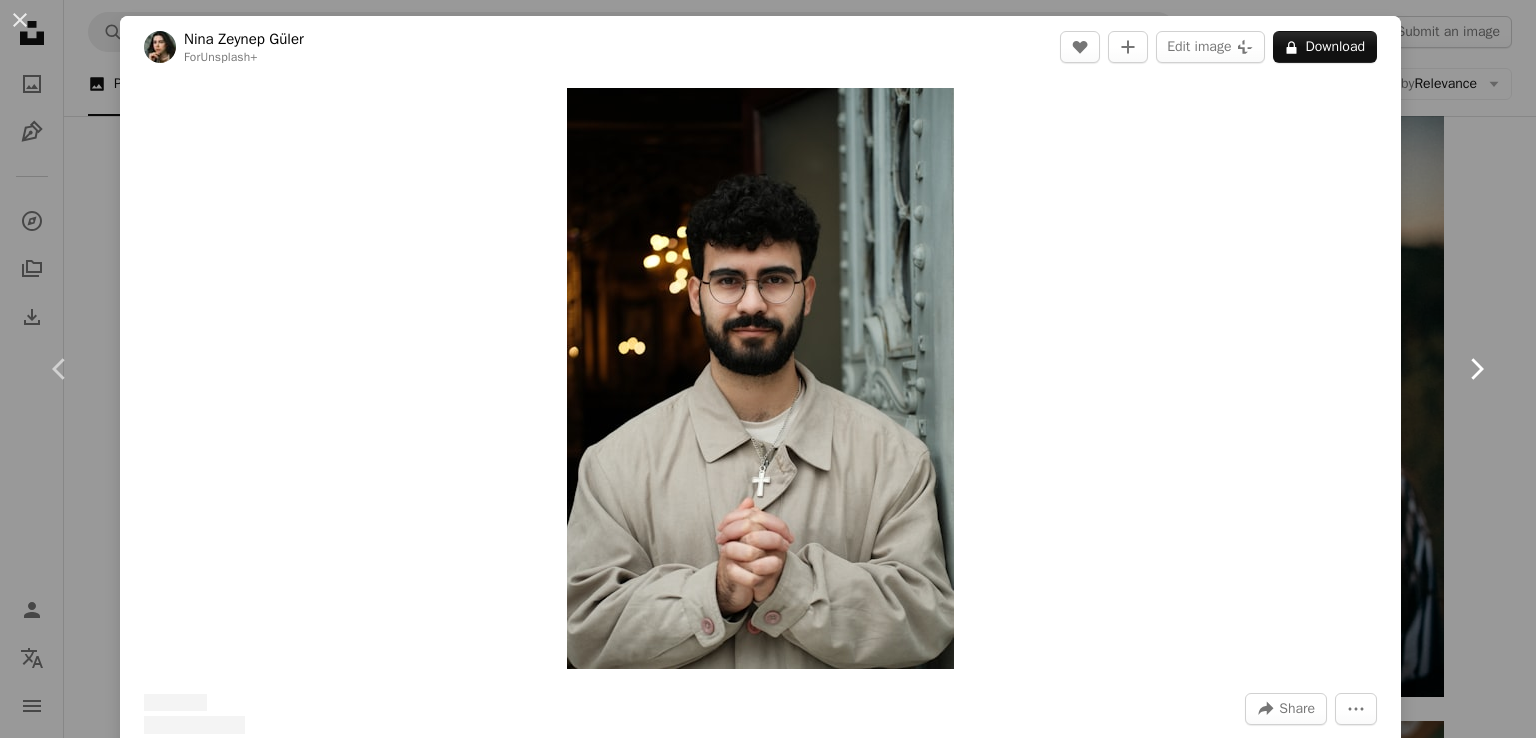 click on "Chevron right" 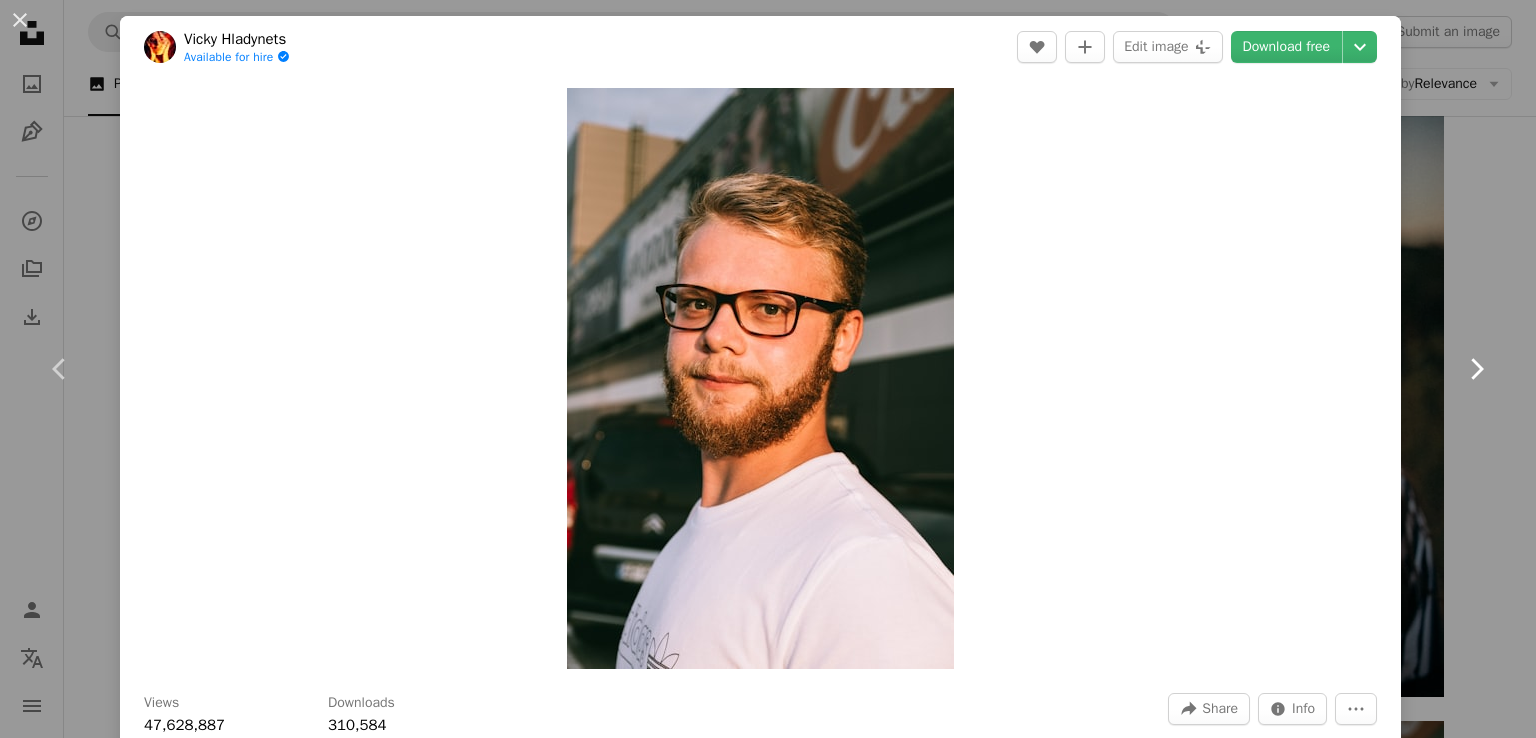 click on "Chevron right" 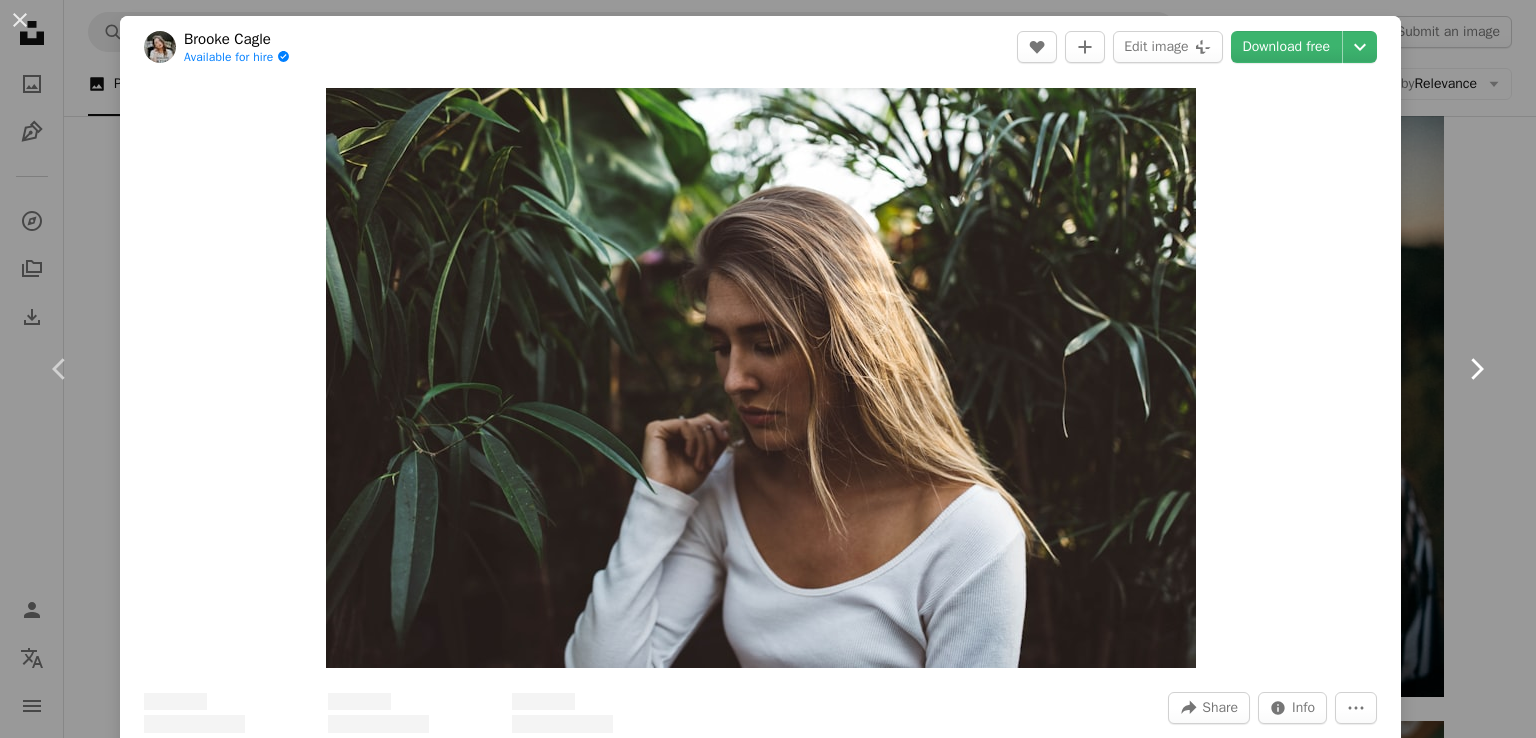 click on "Chevron right" 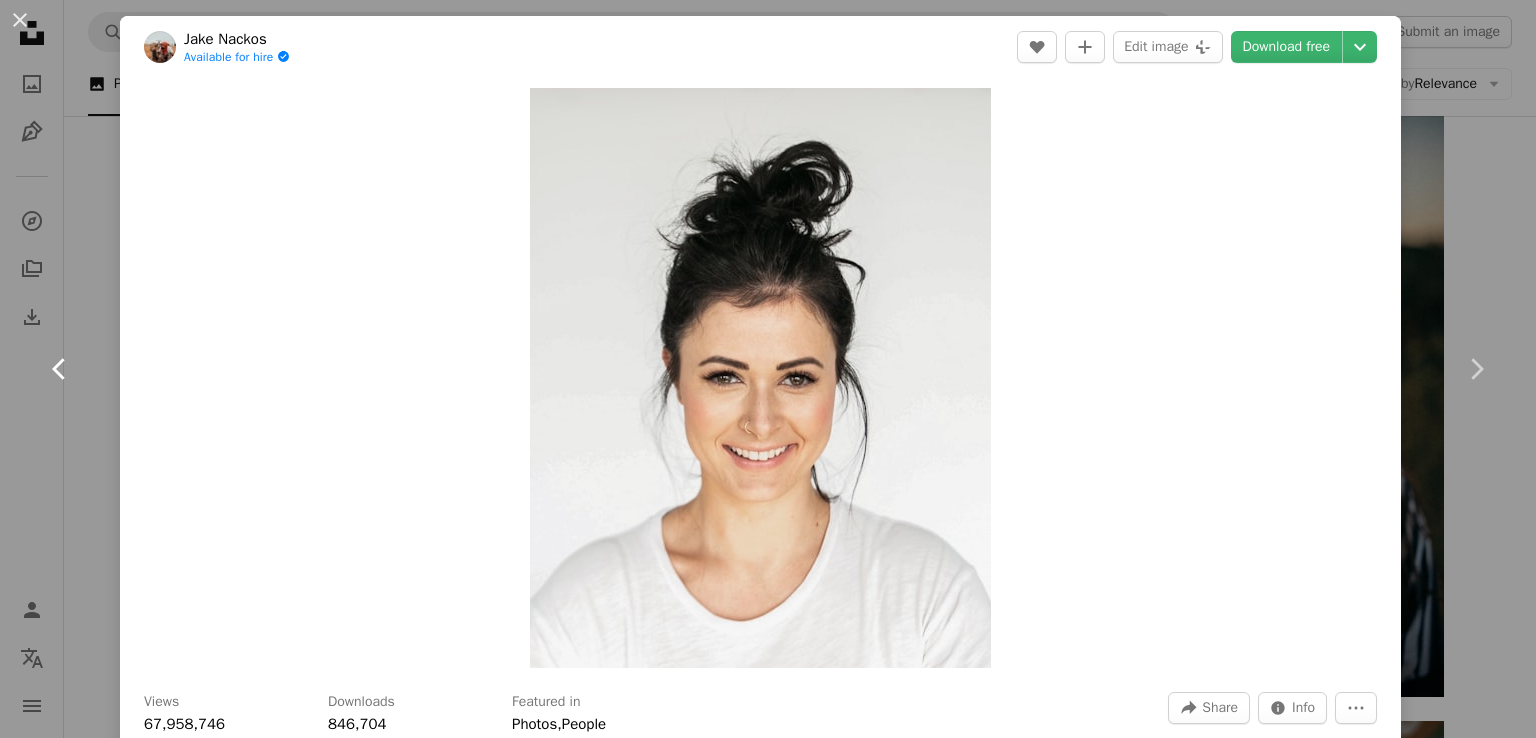 click on "Chevron left" 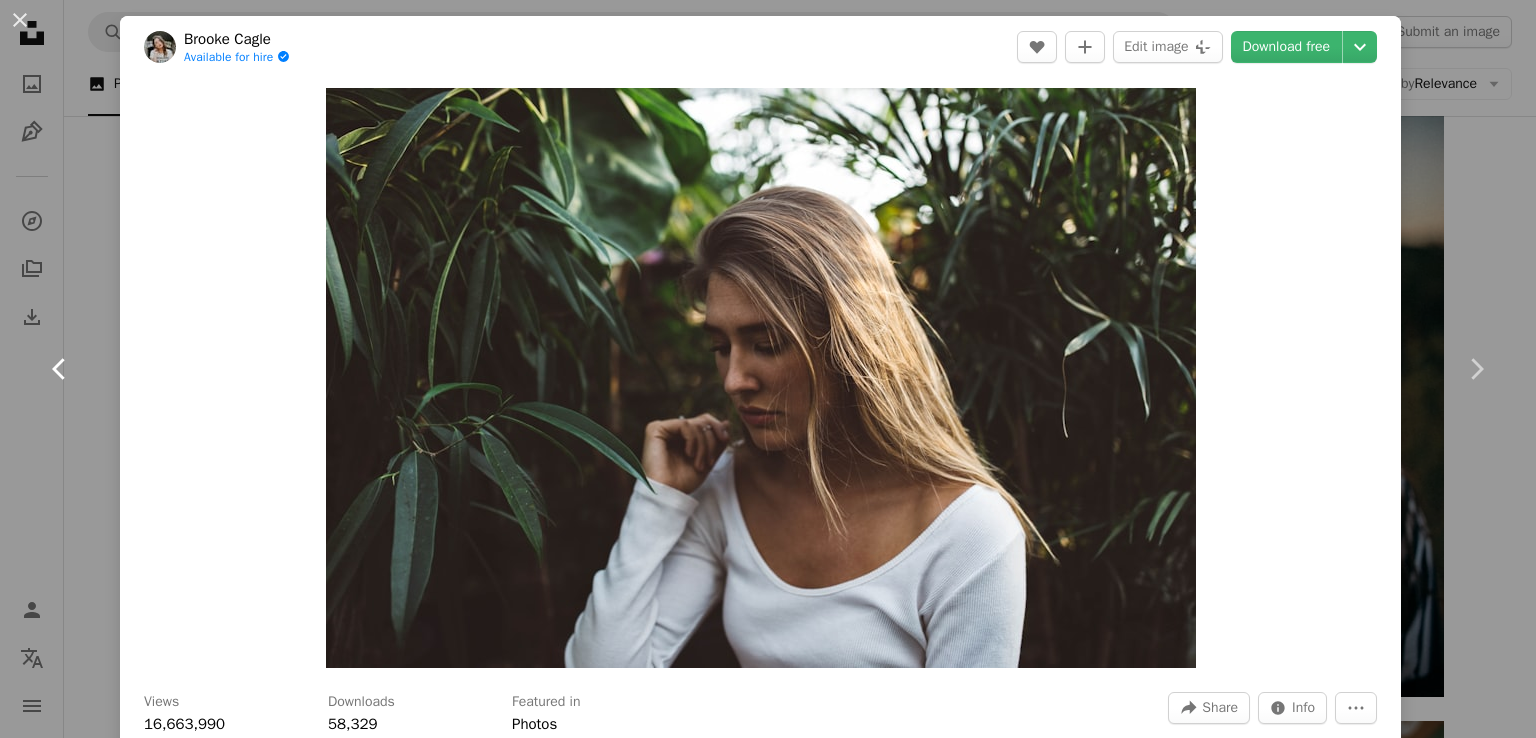 click on "Chevron left" 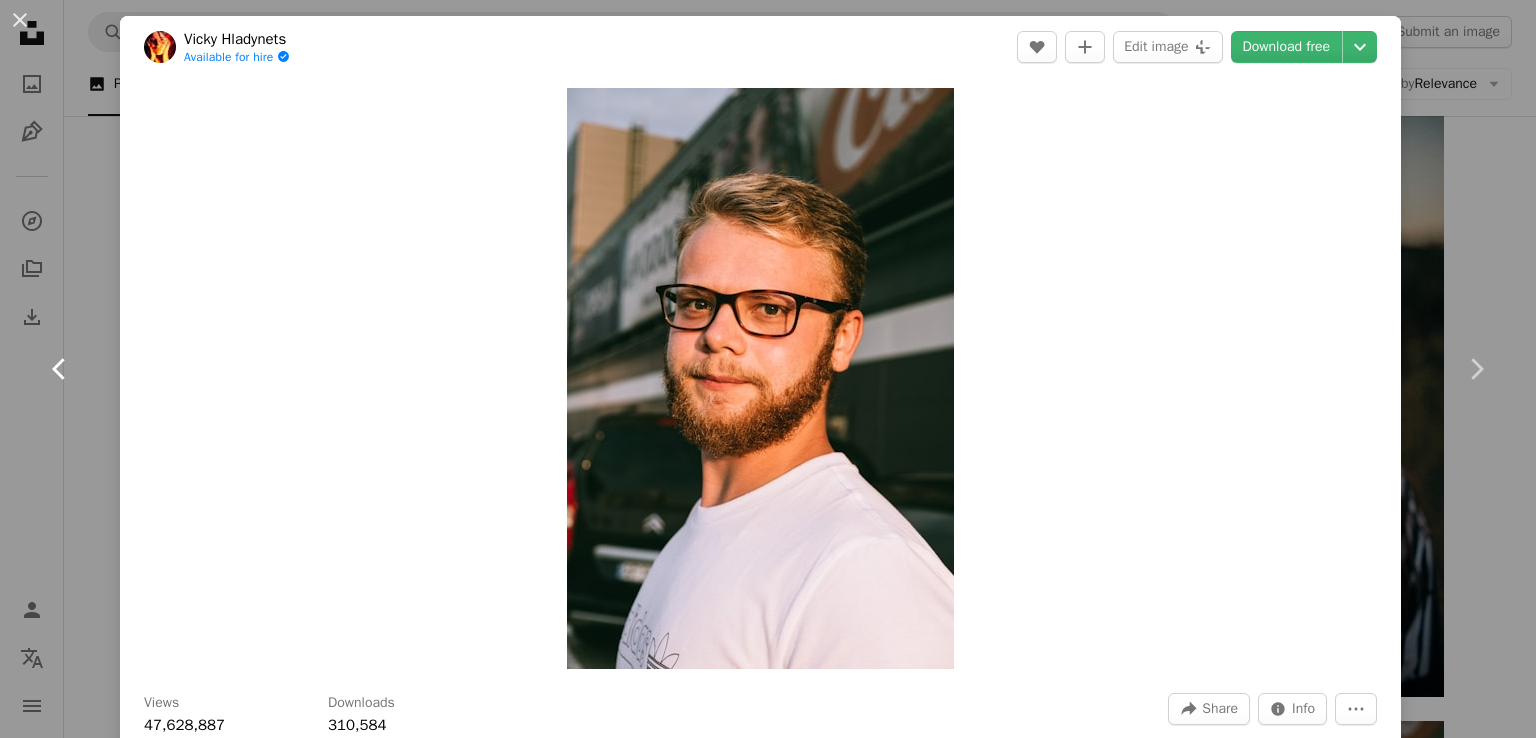 click on "Chevron left" 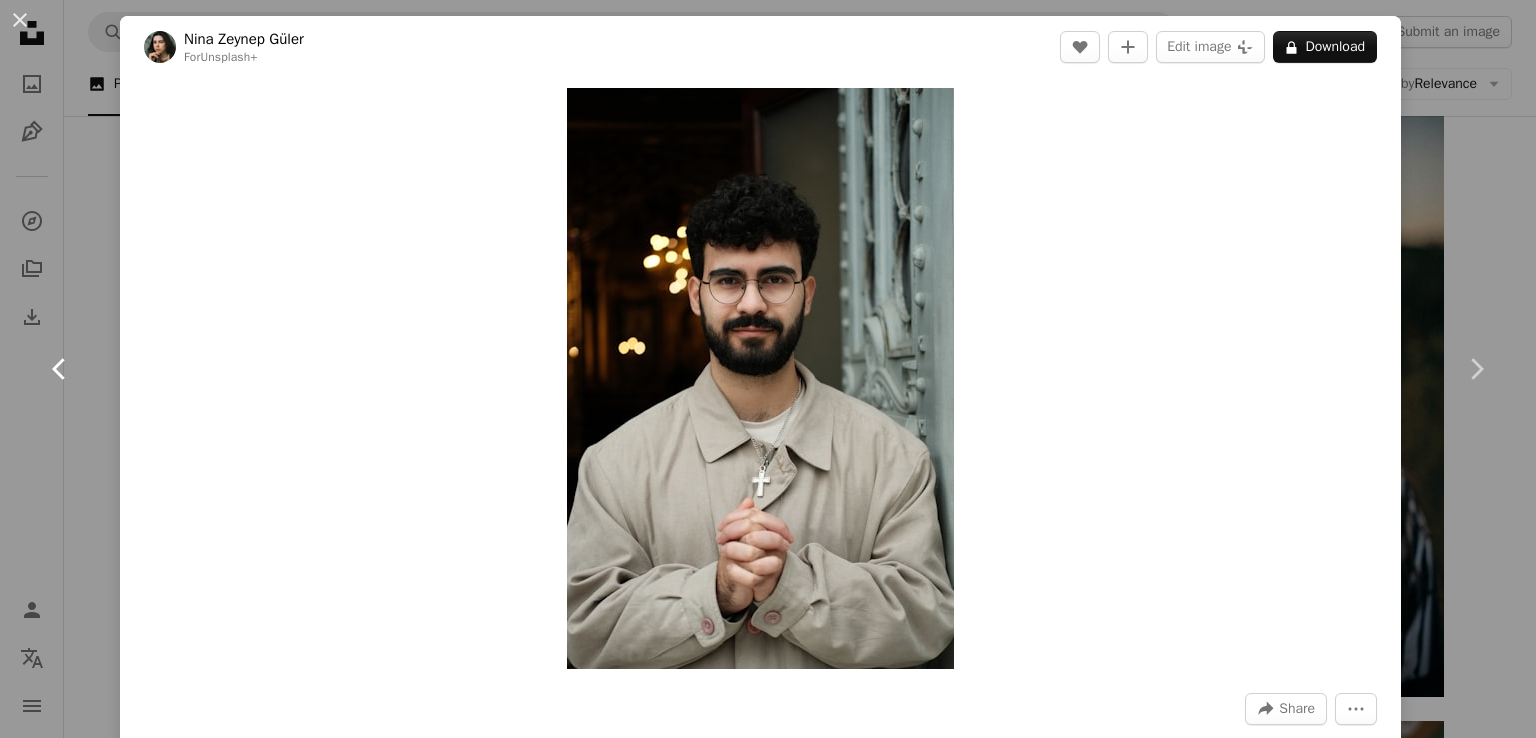 click on "Chevron left" 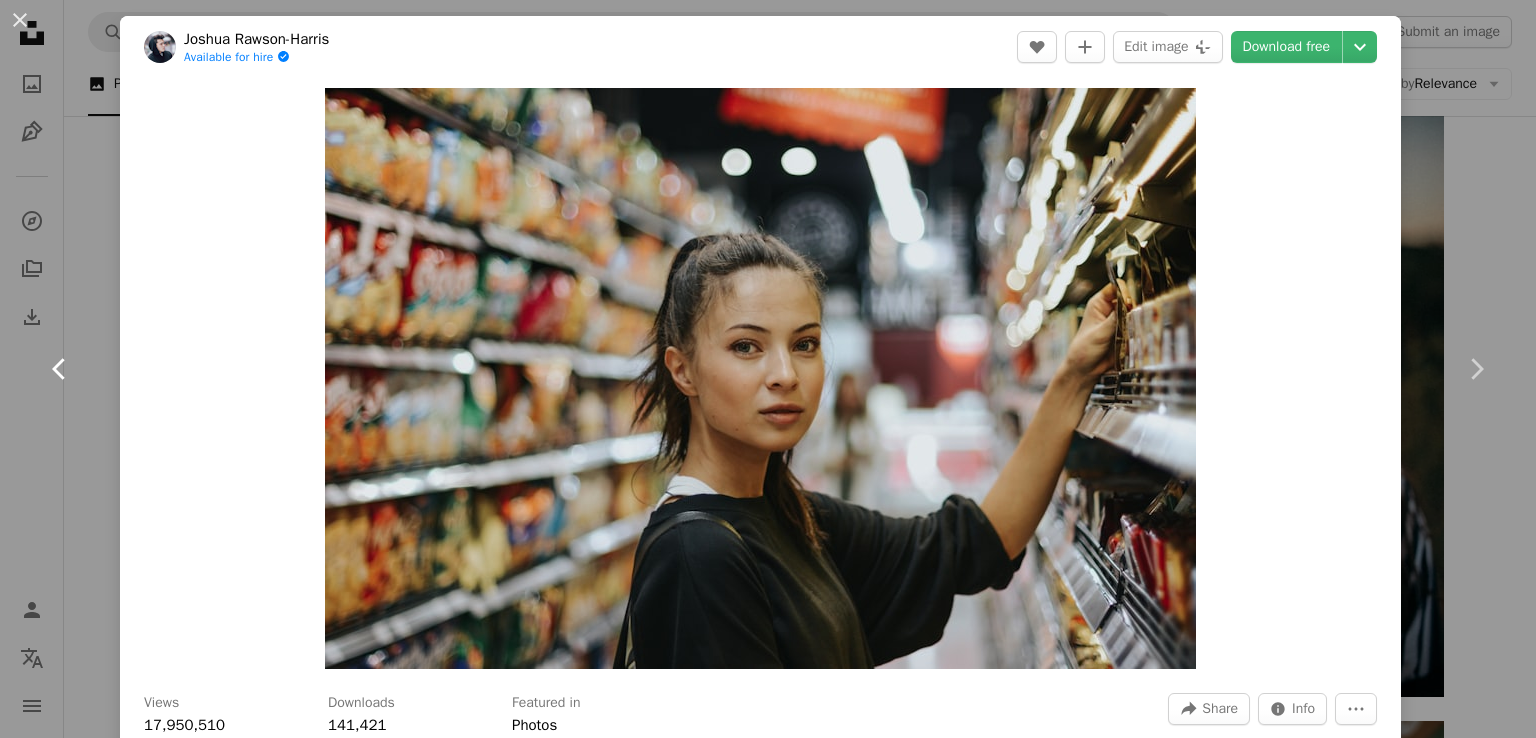 click 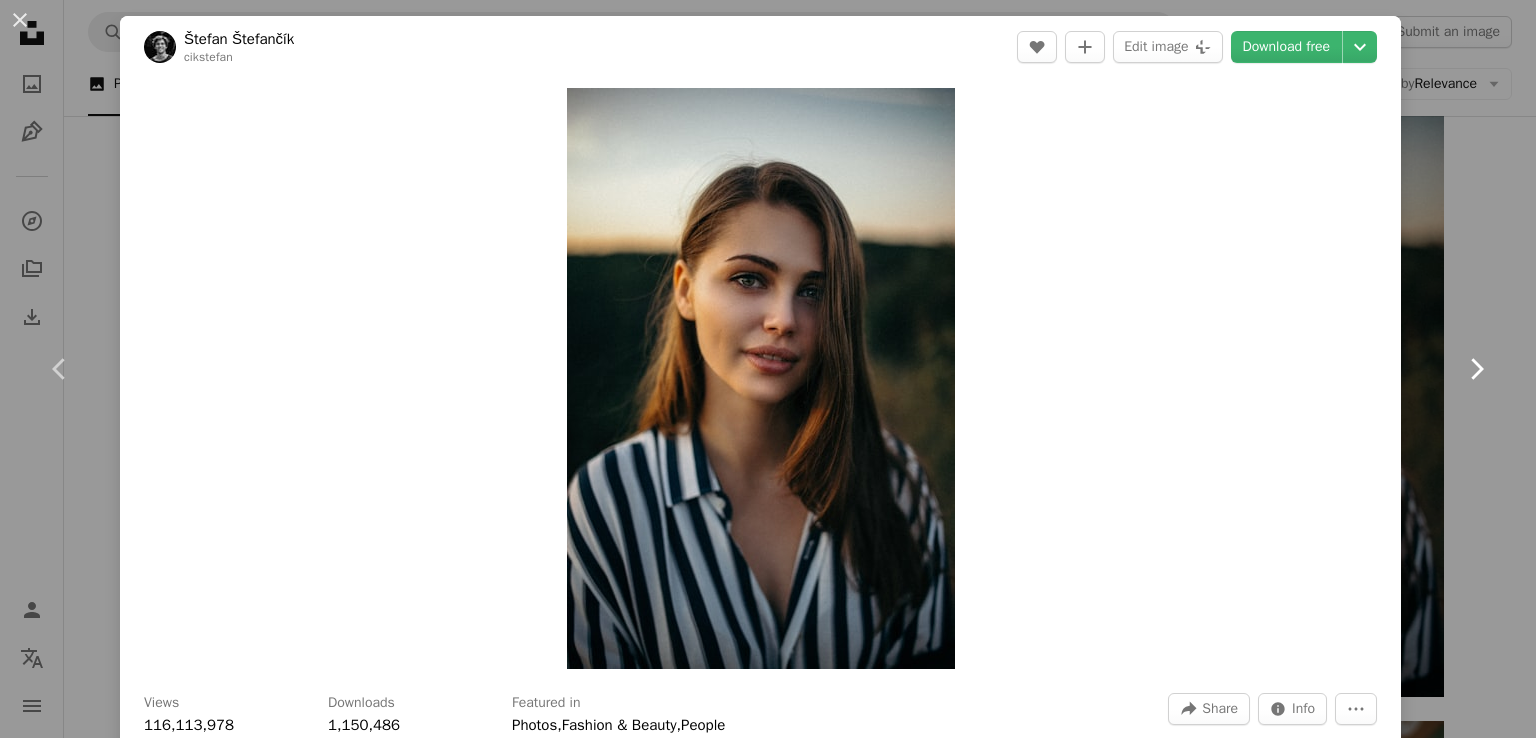 click 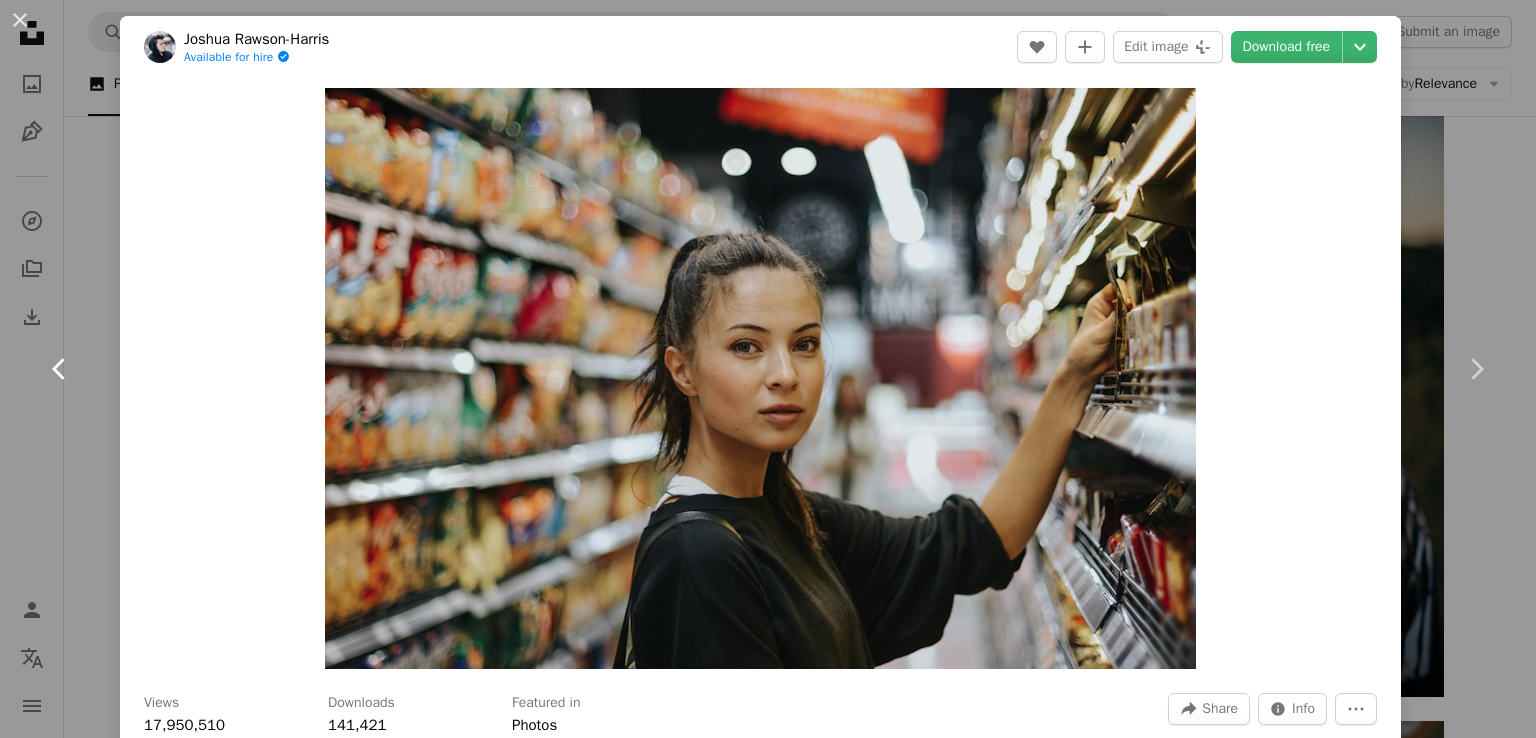 click on "Chevron left" at bounding box center [60, 369] 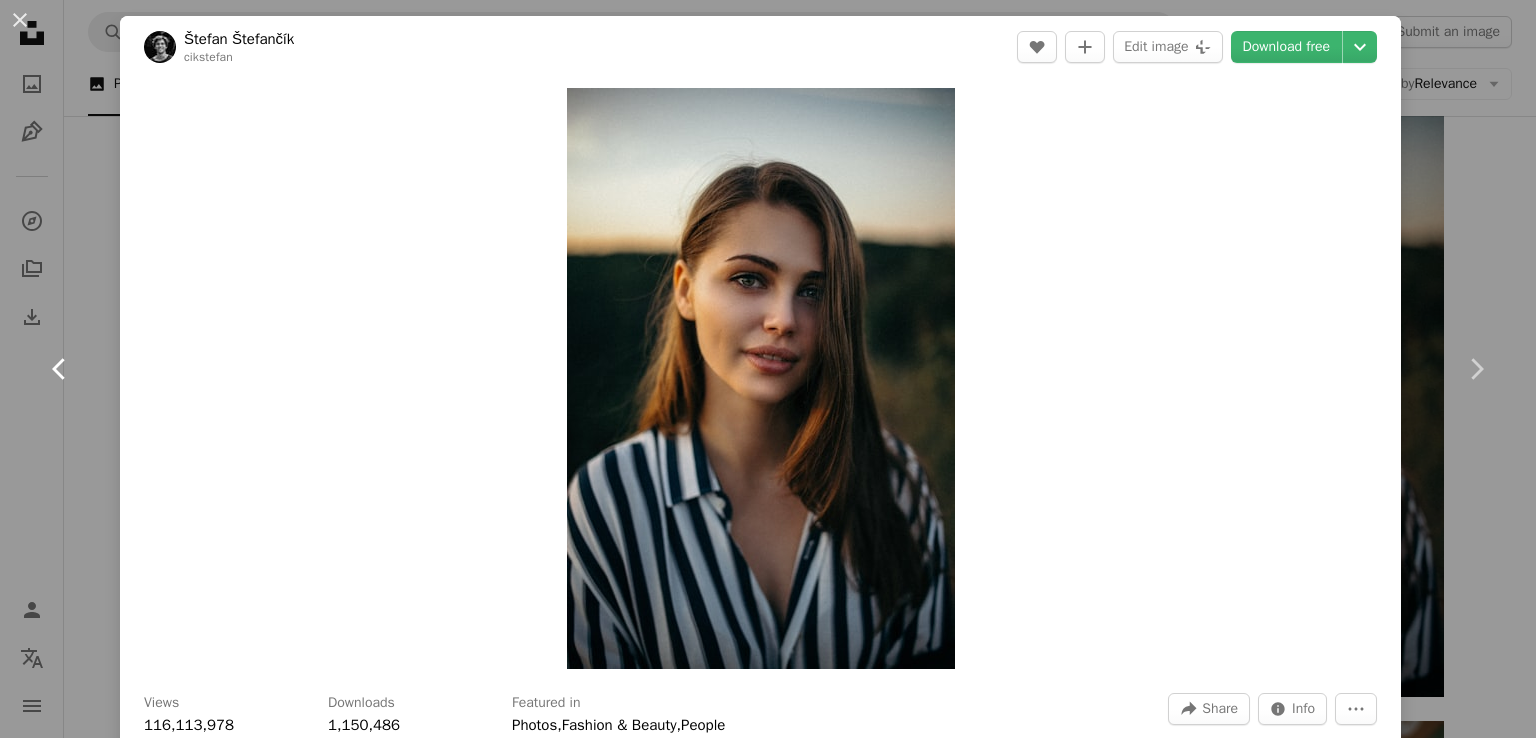 click on "Chevron left" 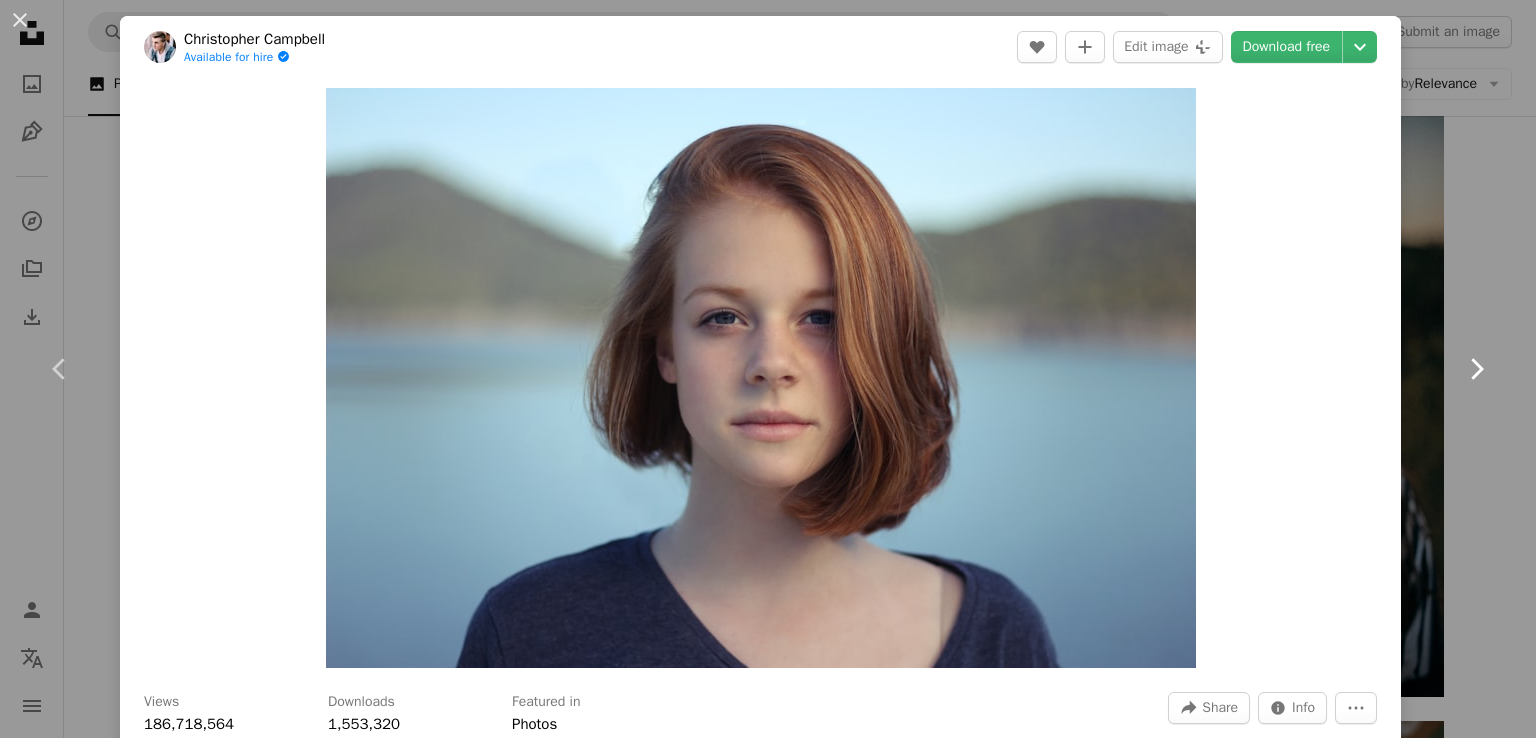 click on "Chevron right" 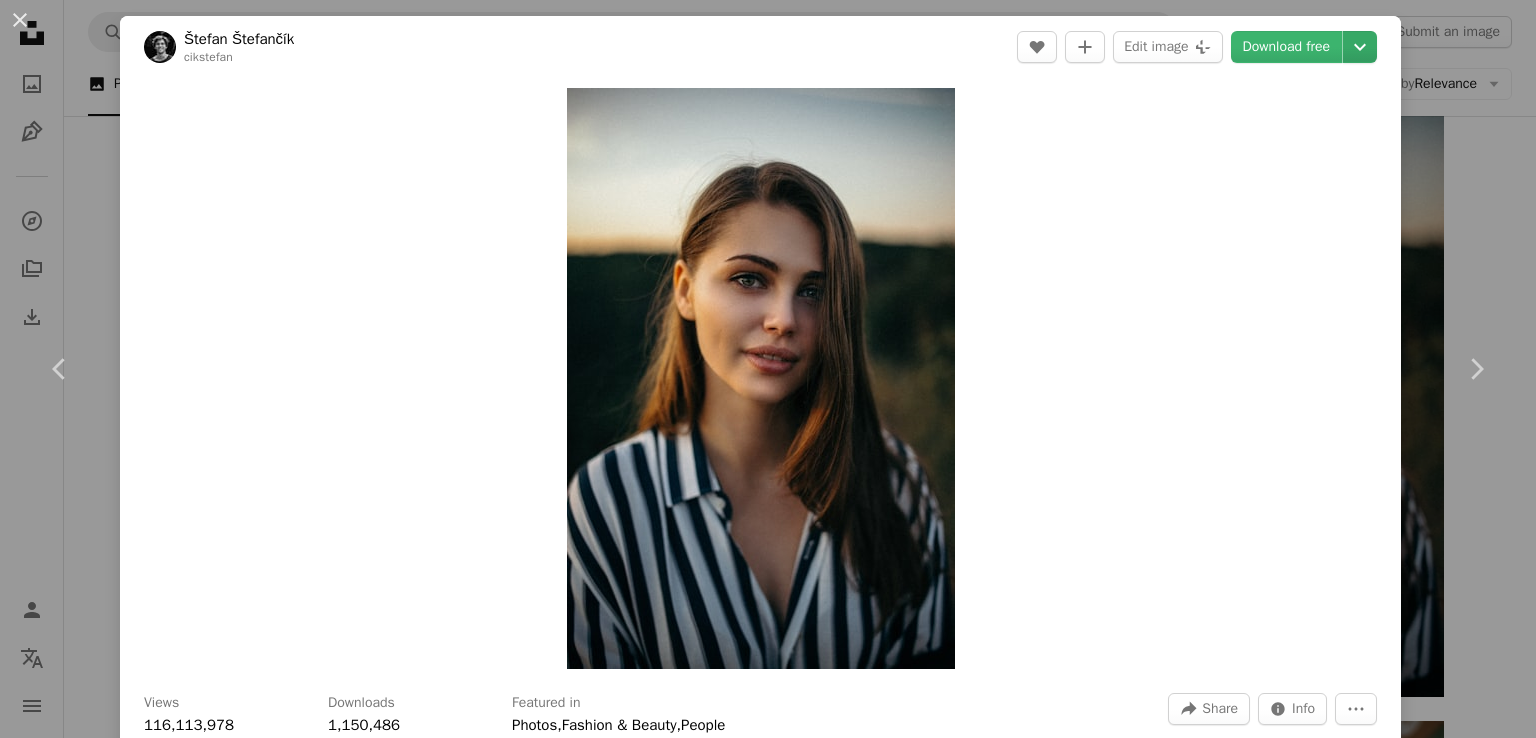 click on "Chevron down" 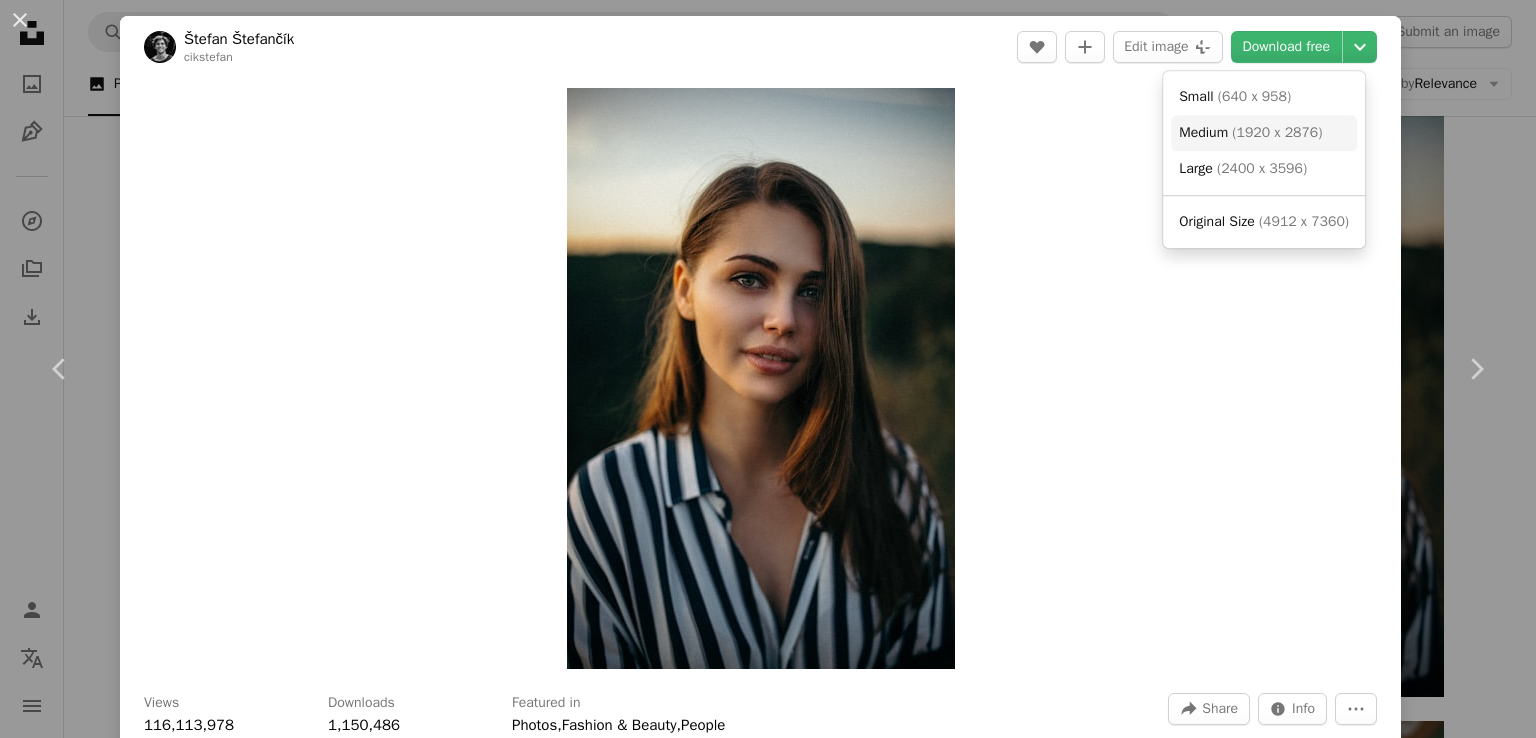 click on "( 1920 x 2876 )" at bounding box center [1277, 132] 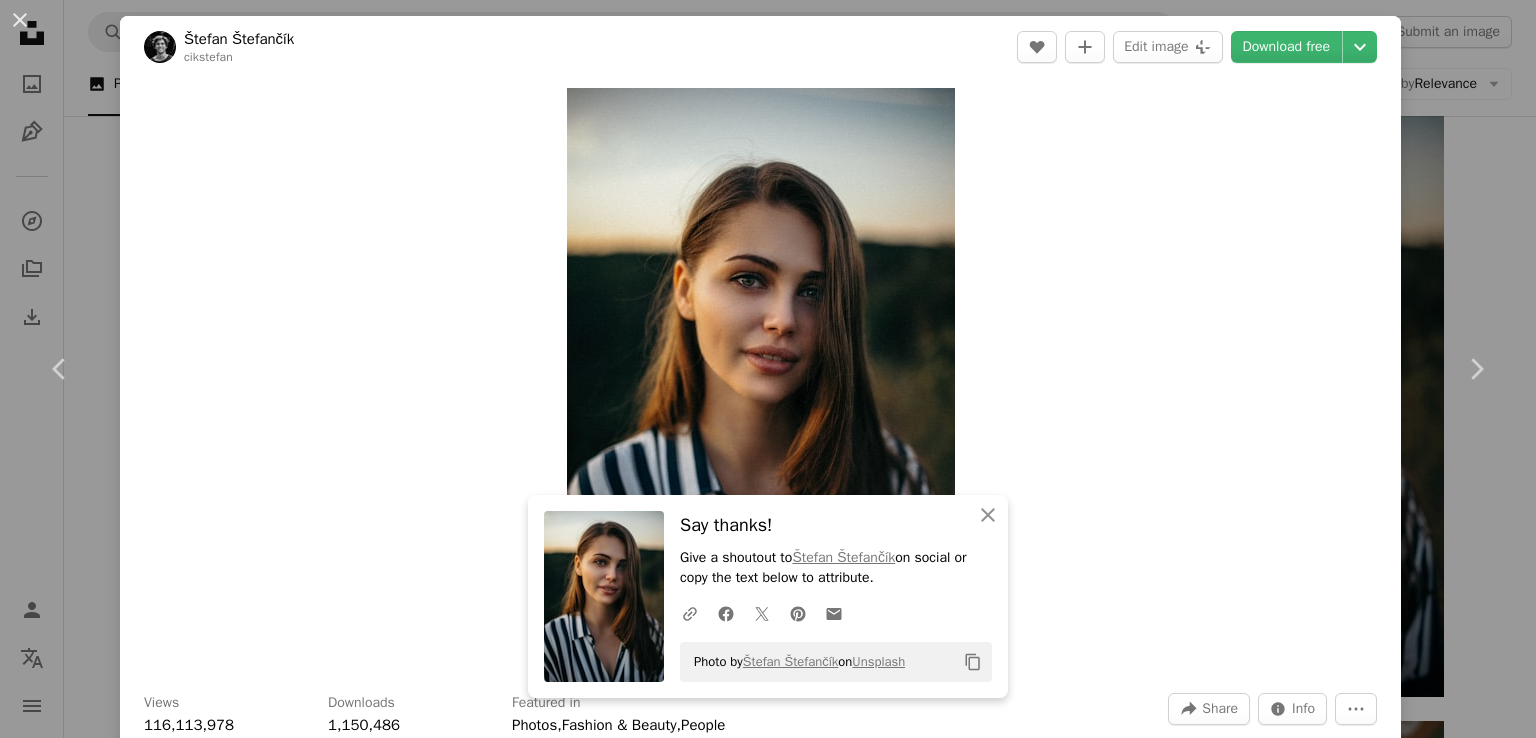 click on "Zoom in" at bounding box center [760, 378] 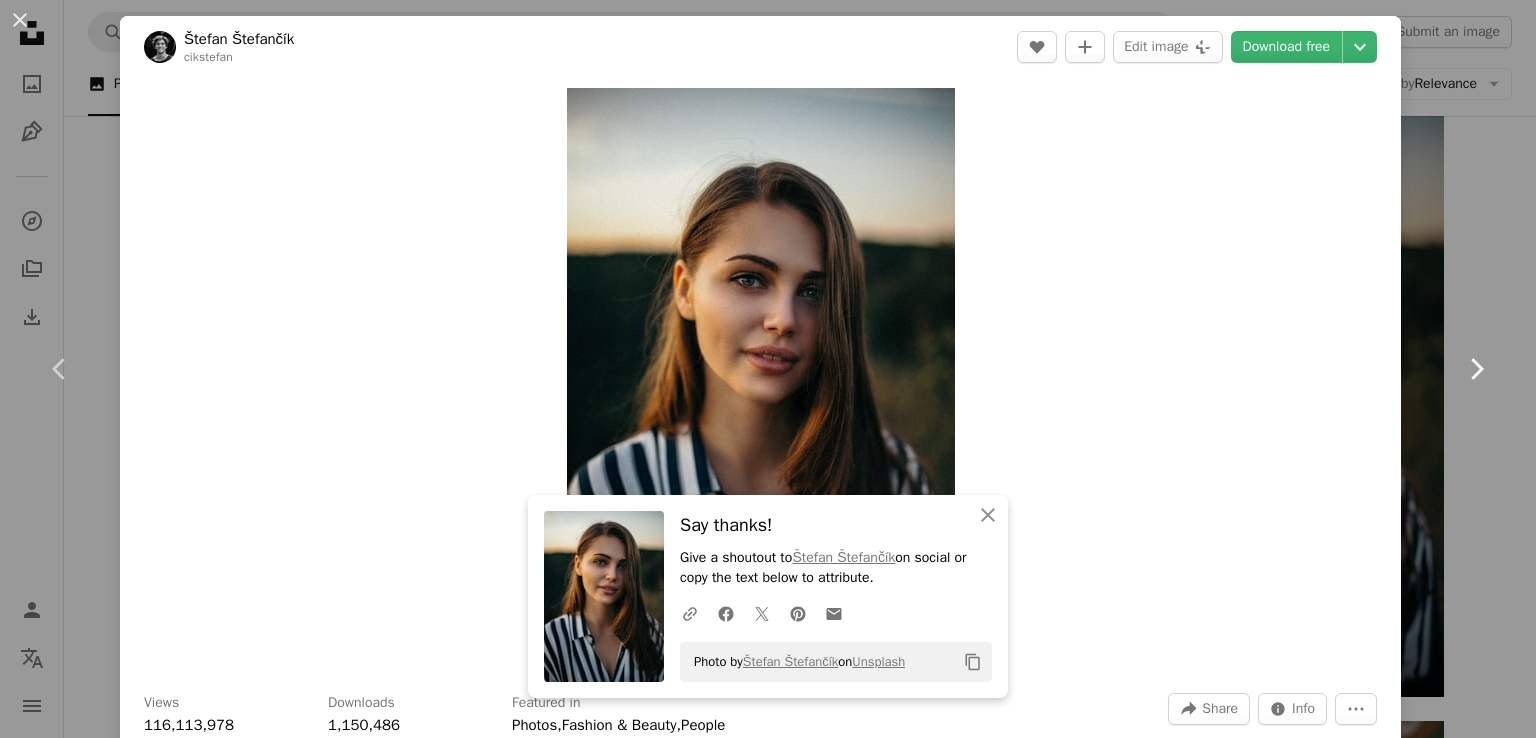 click on "Chevron right" 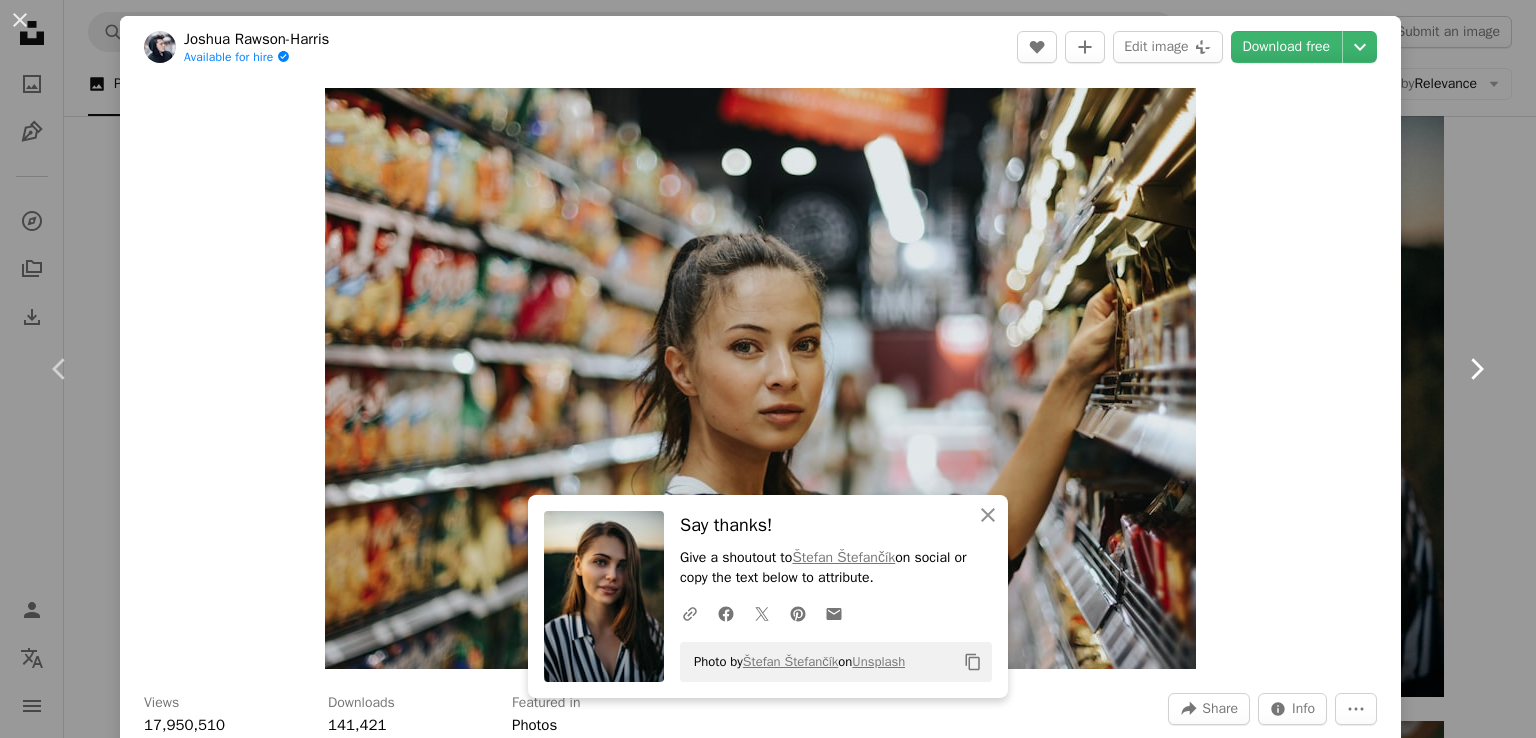 click on "Chevron right" 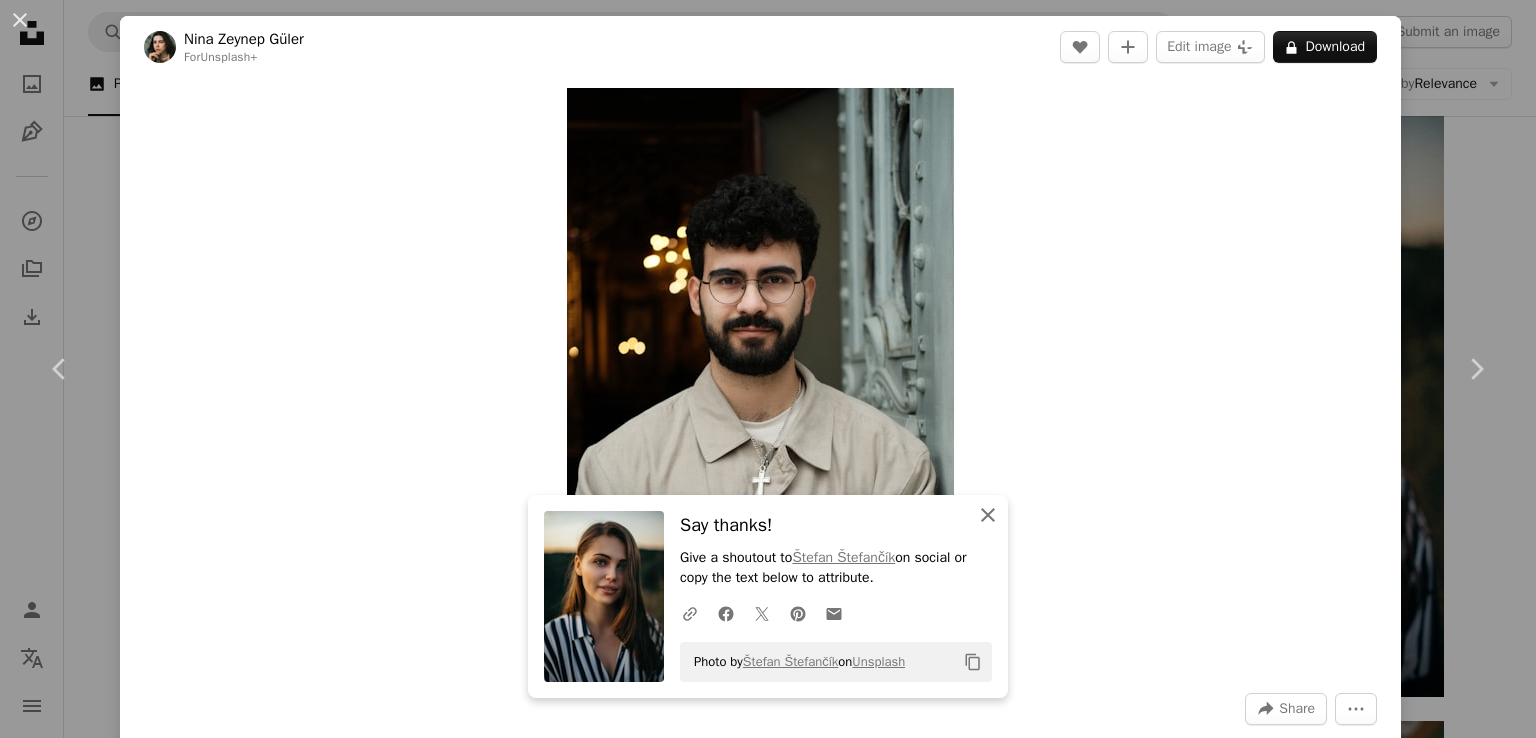 click on "An X shape" 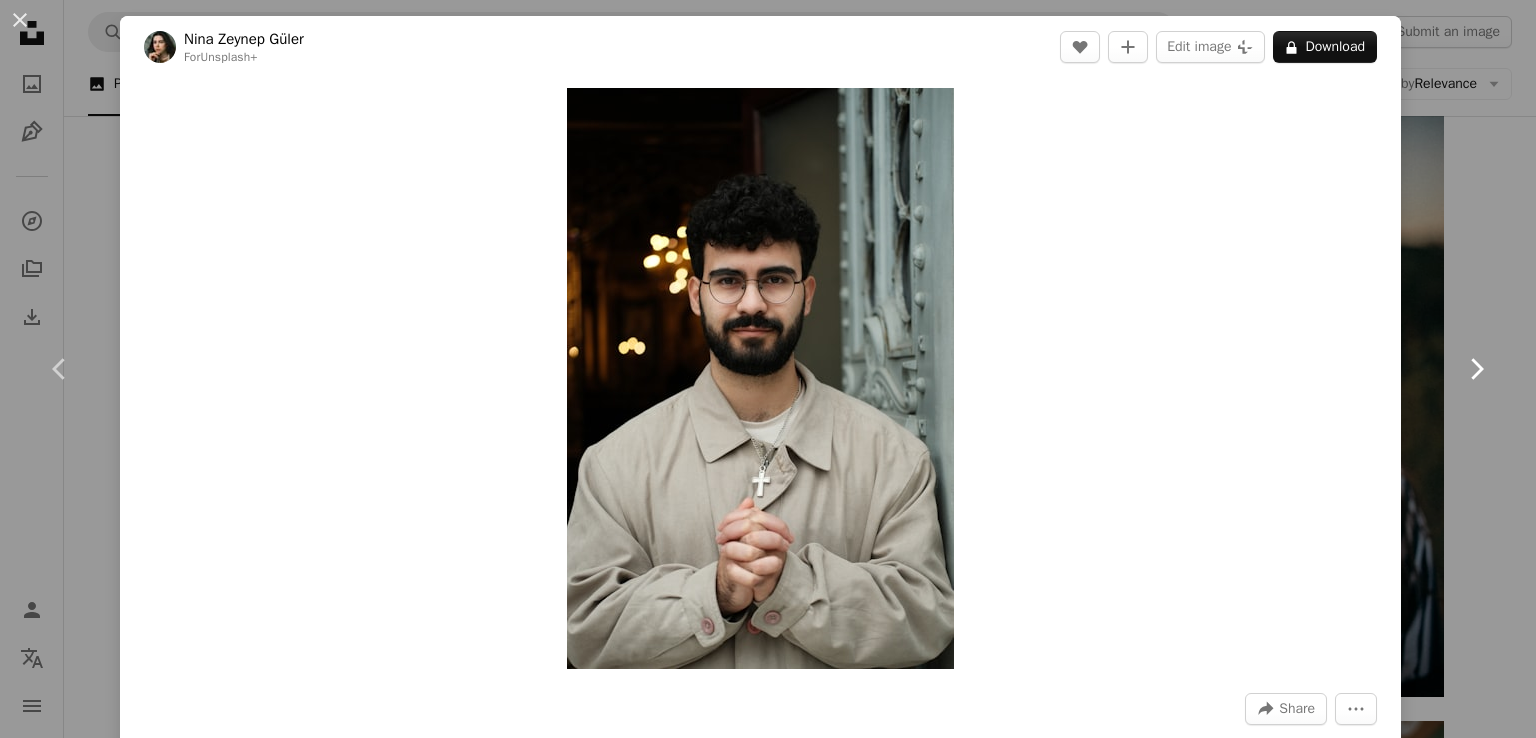 click on "Chevron right" 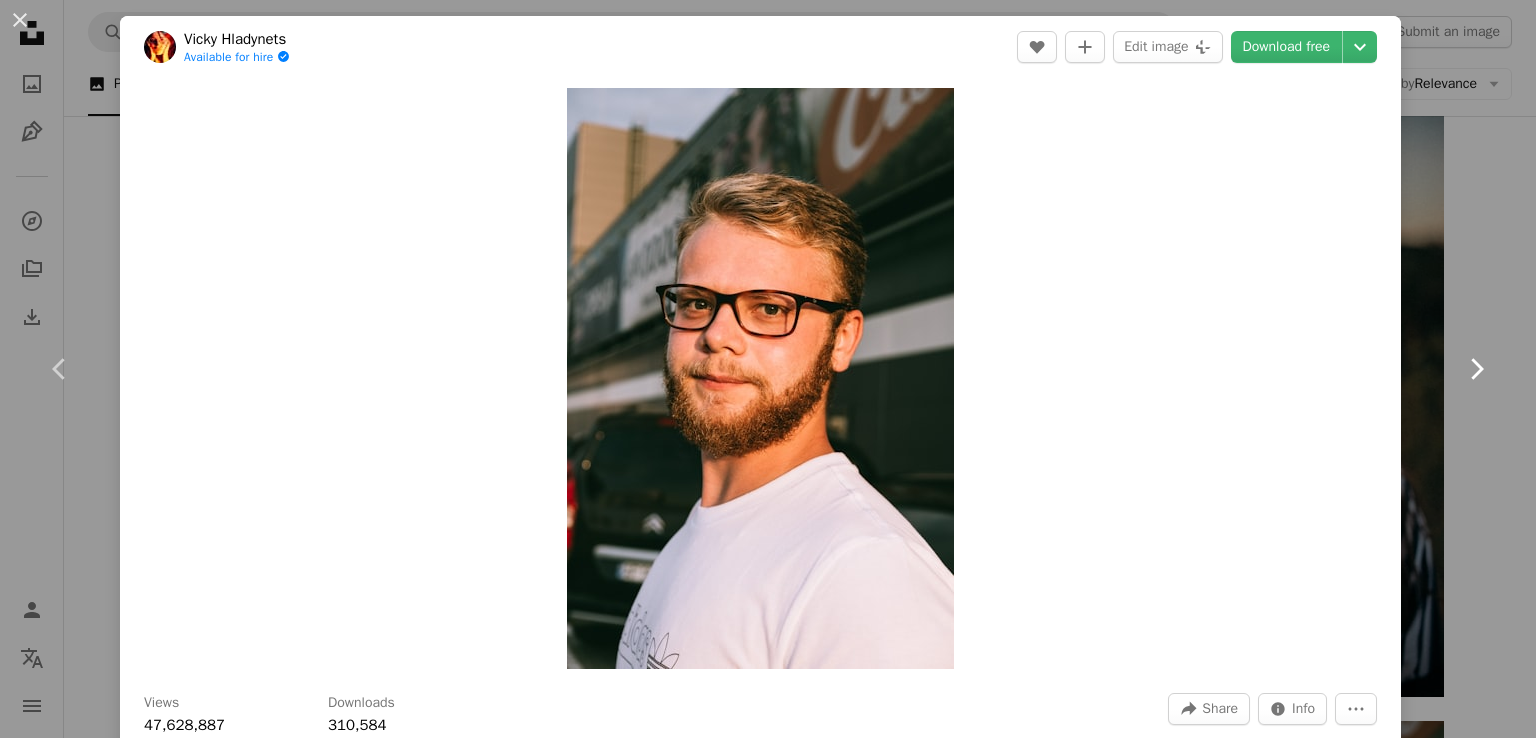 click on "Chevron right" 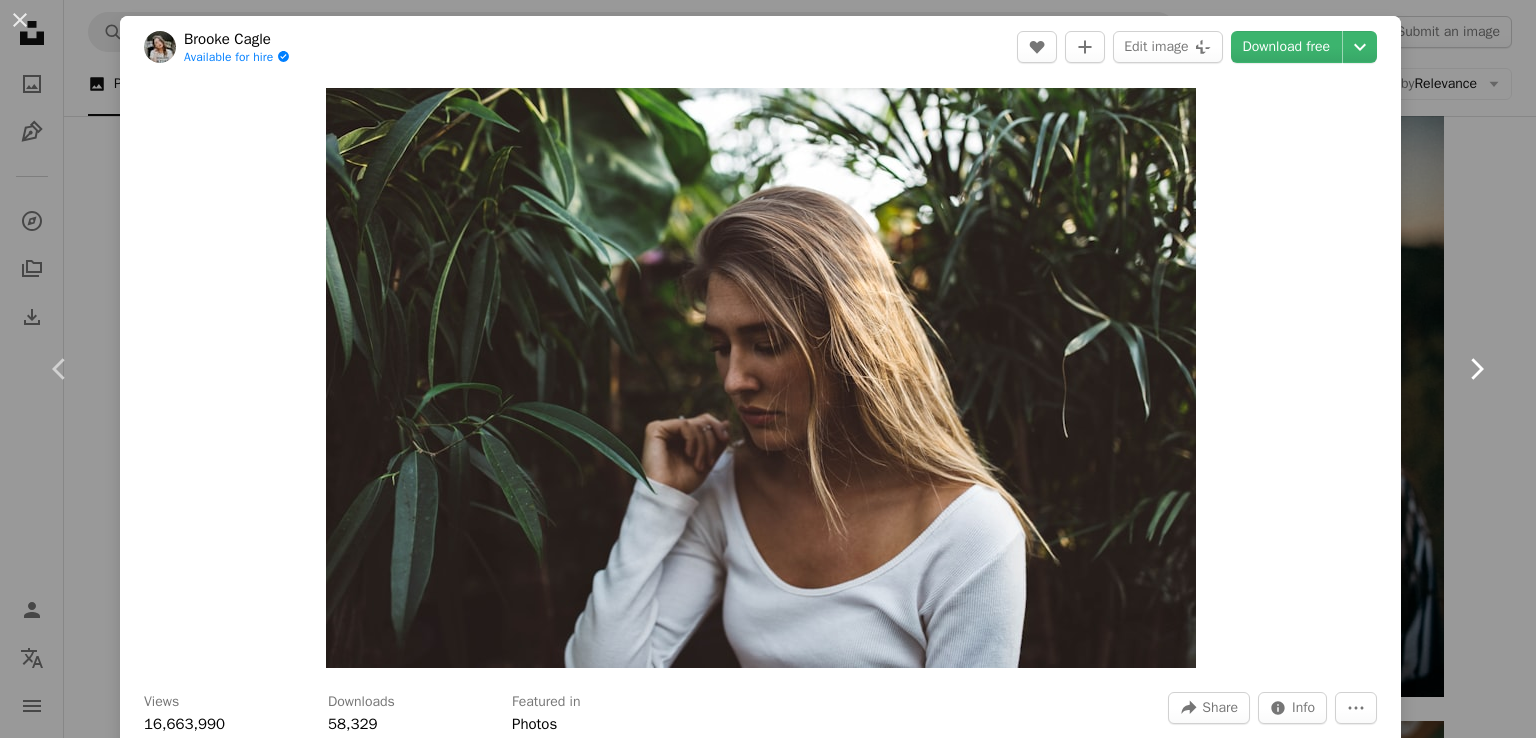 click 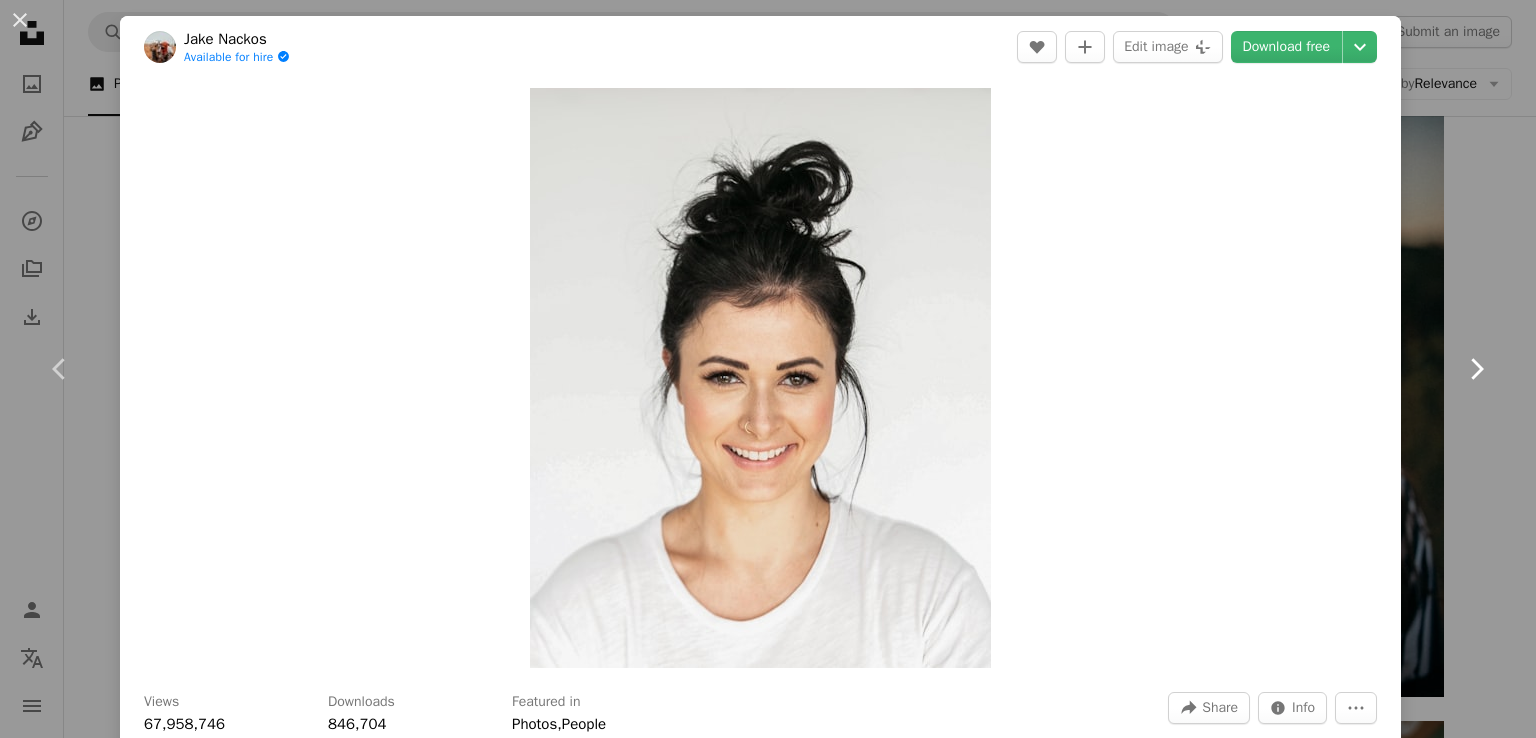 click 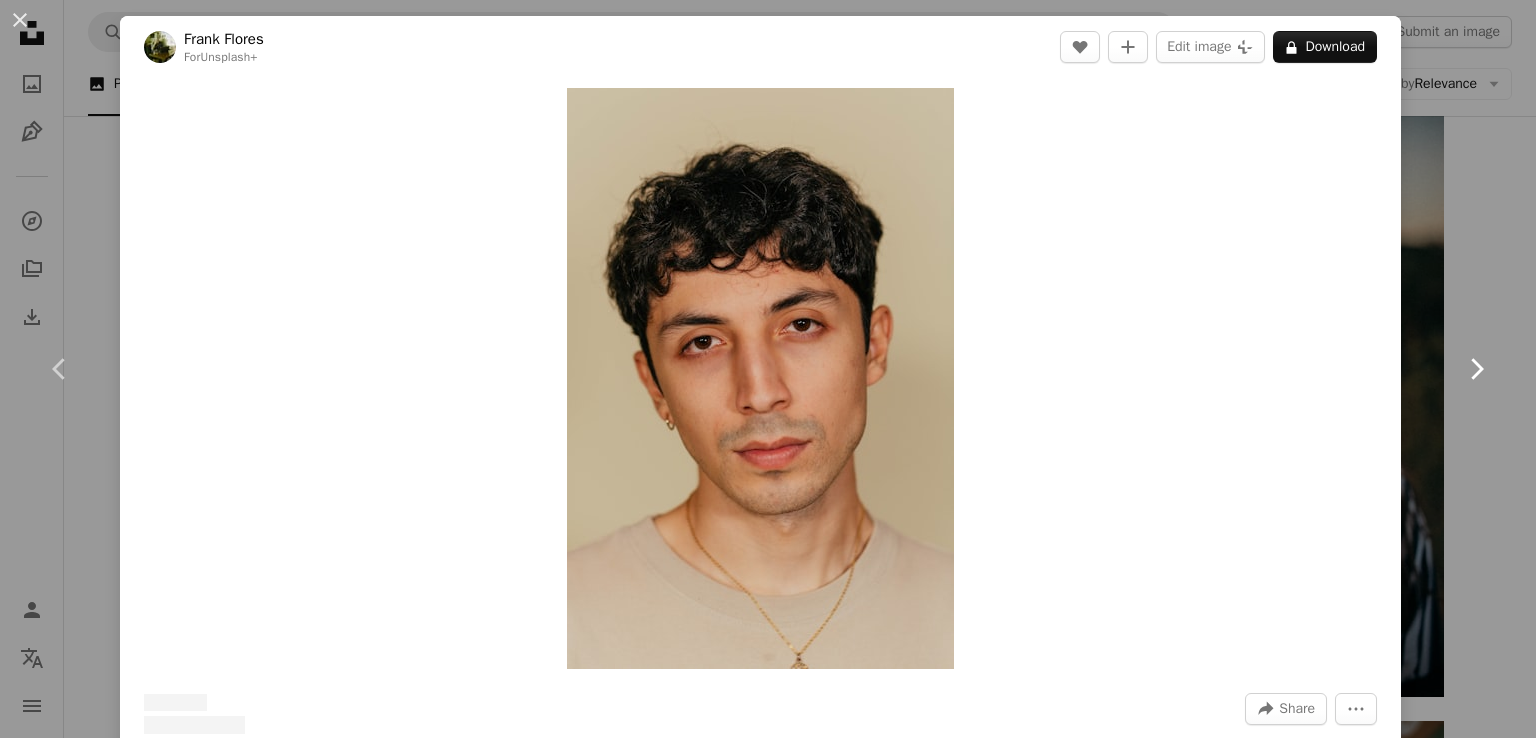 click 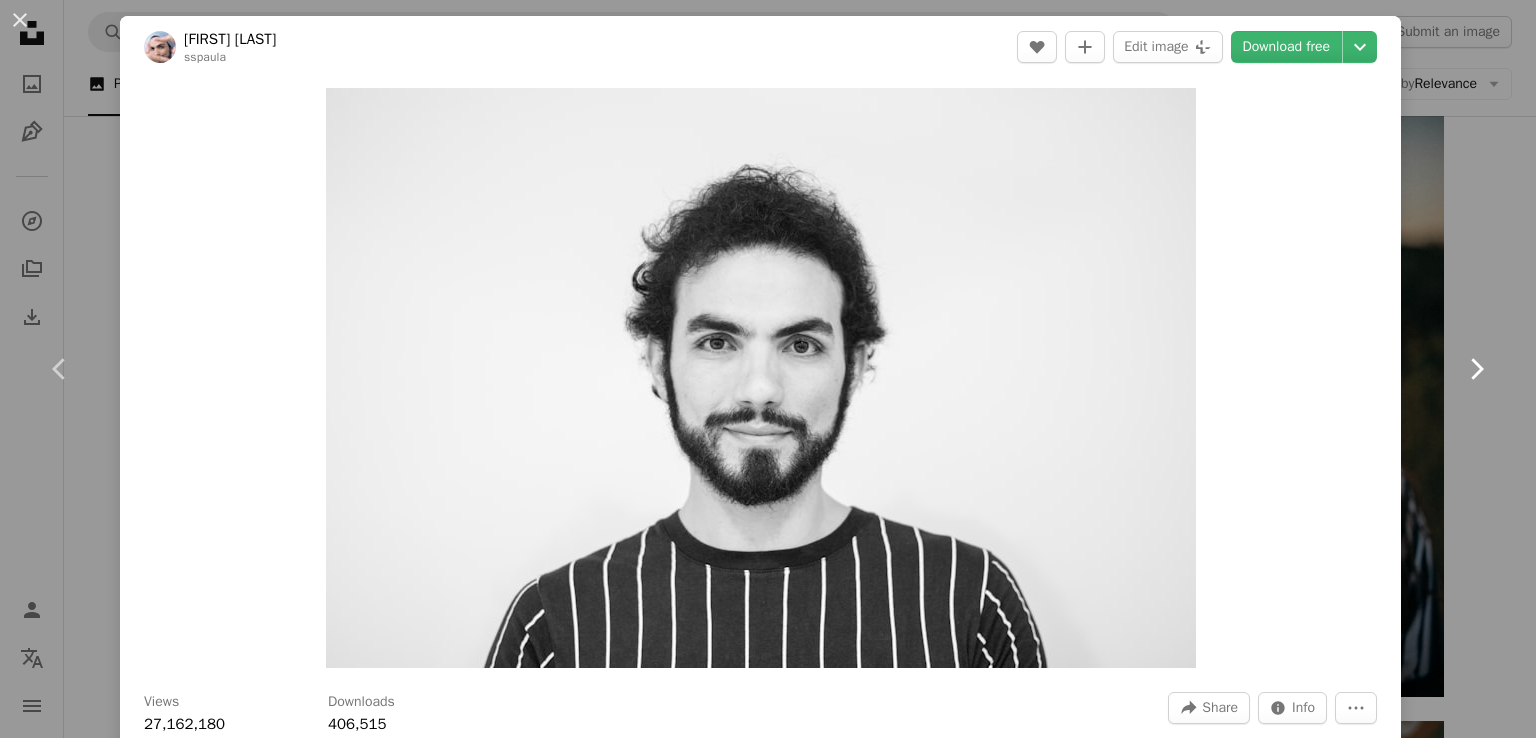 click 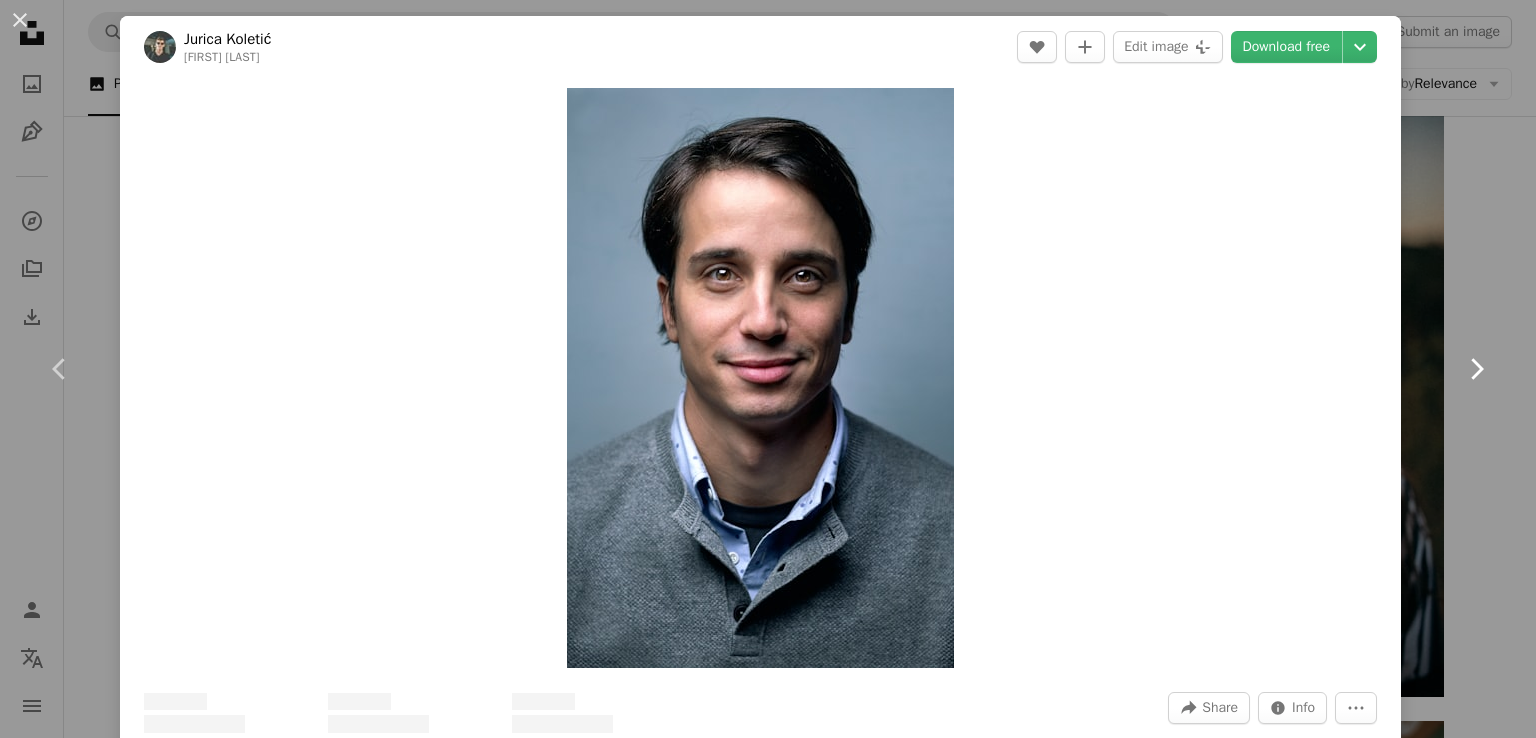 click 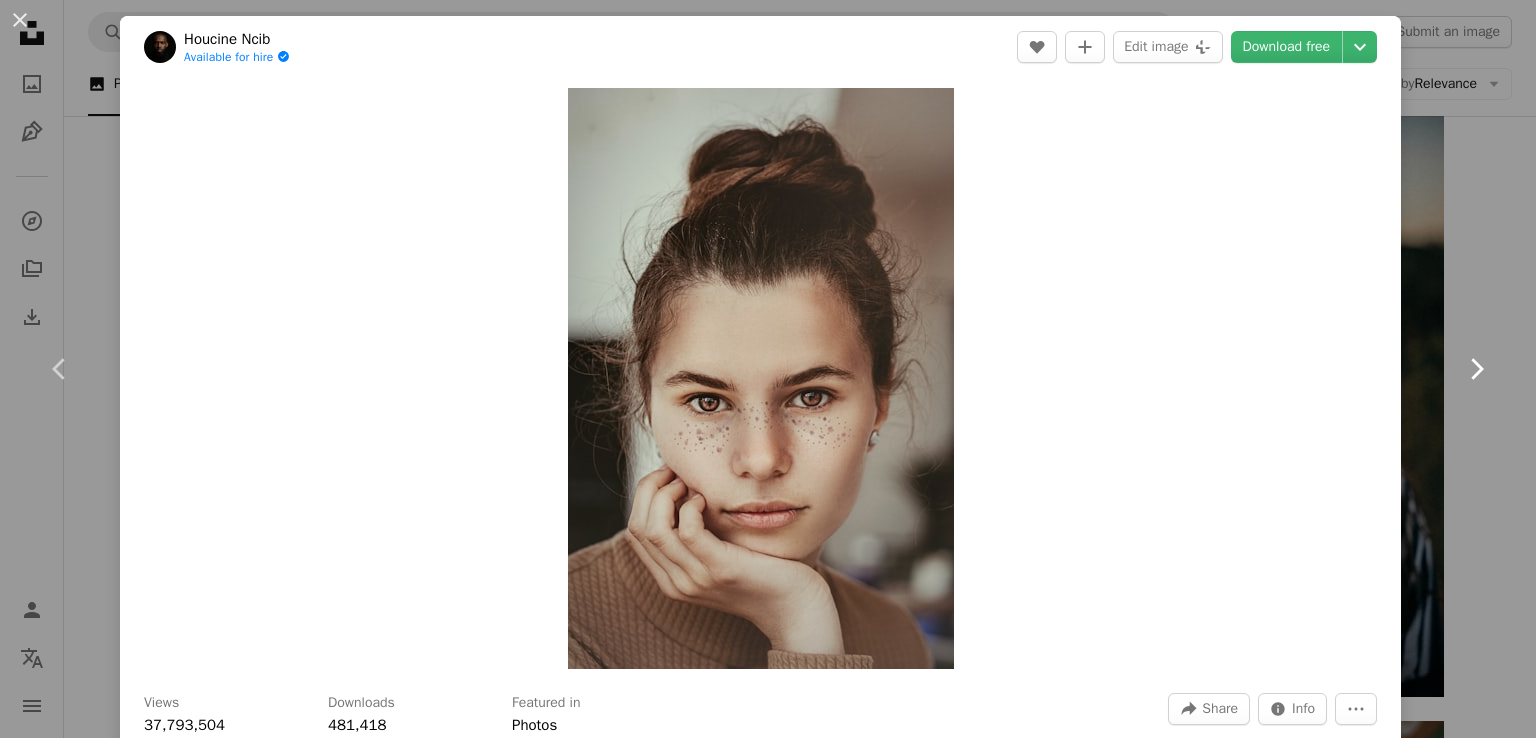 click 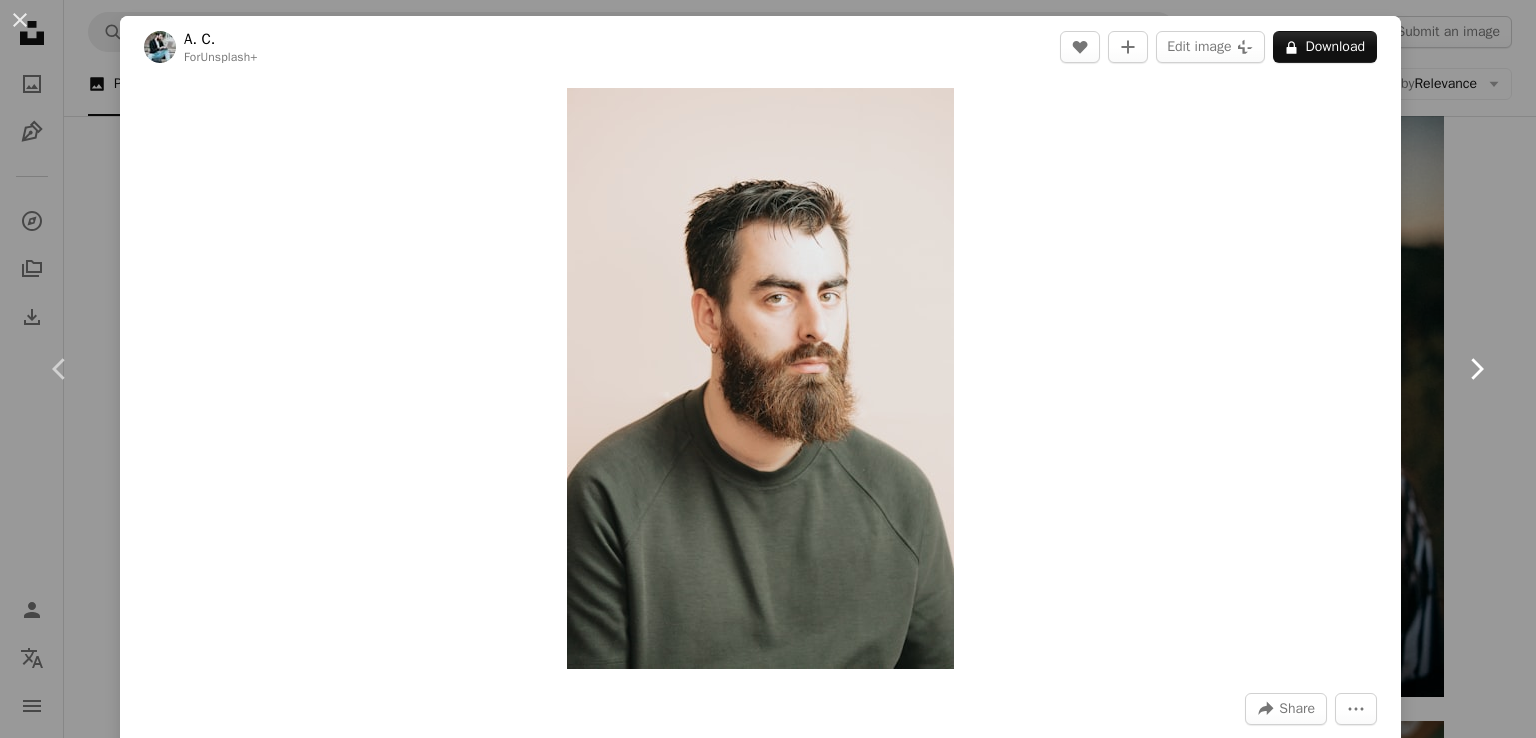 click on "Chevron right" 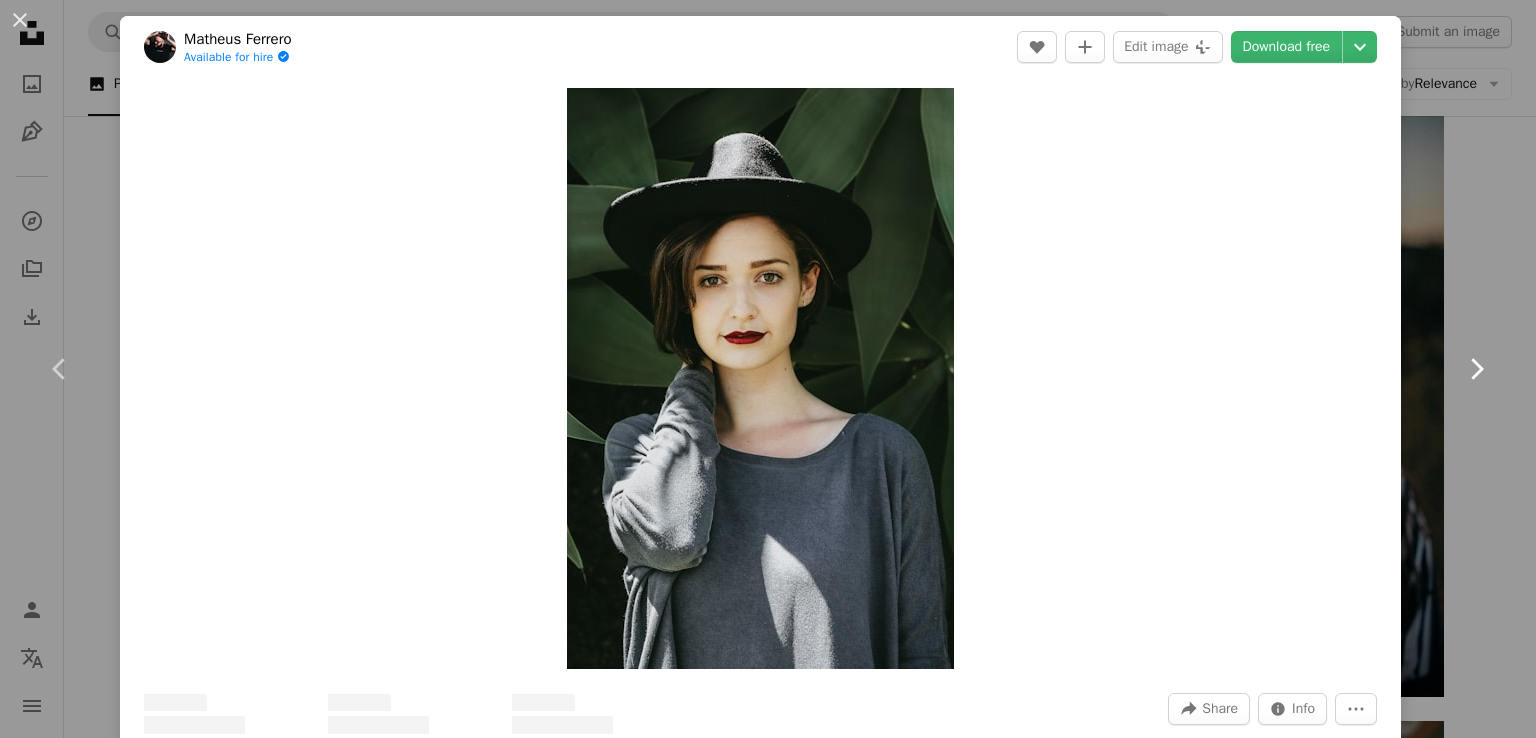 click on "Chevron right" 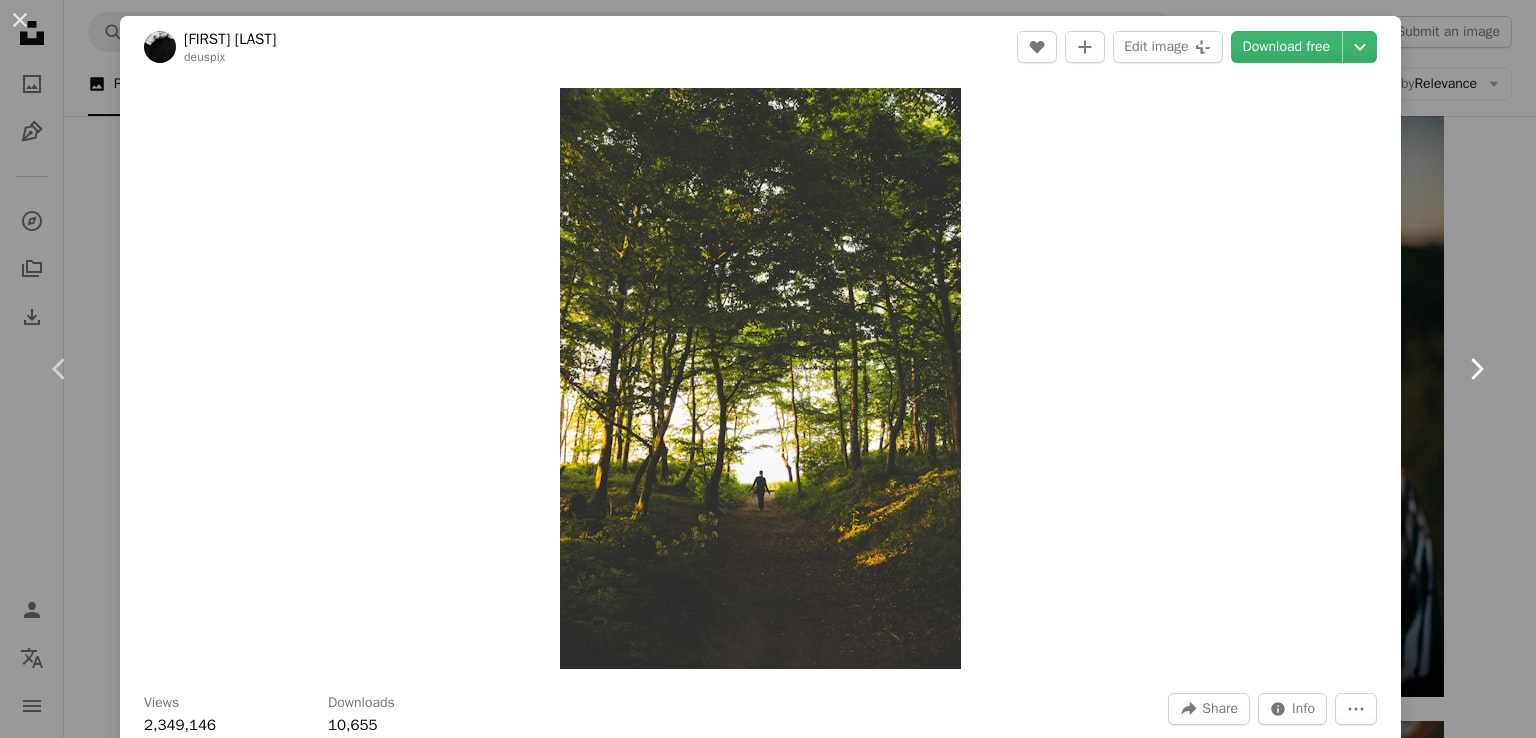 click on "Chevron right" 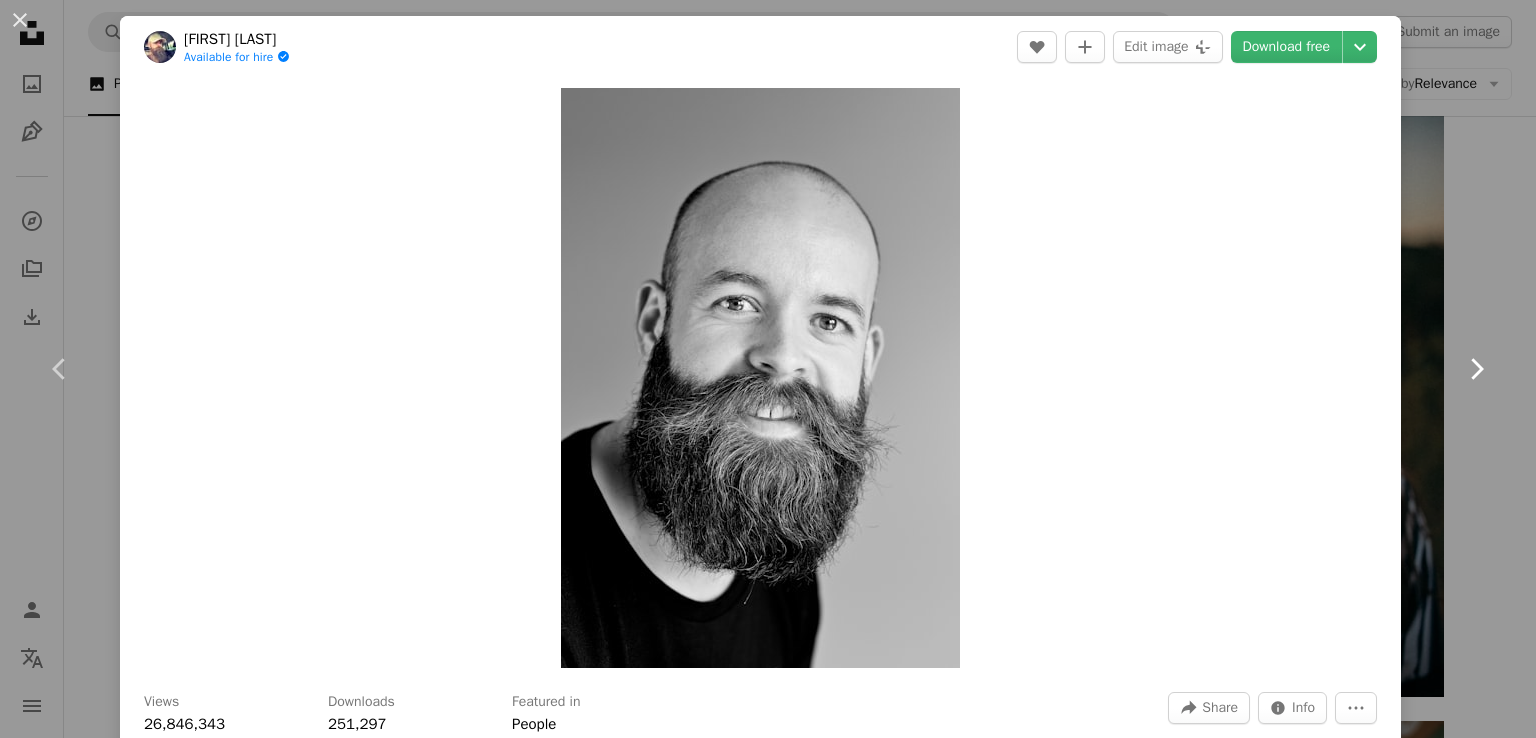 click on "Chevron right" 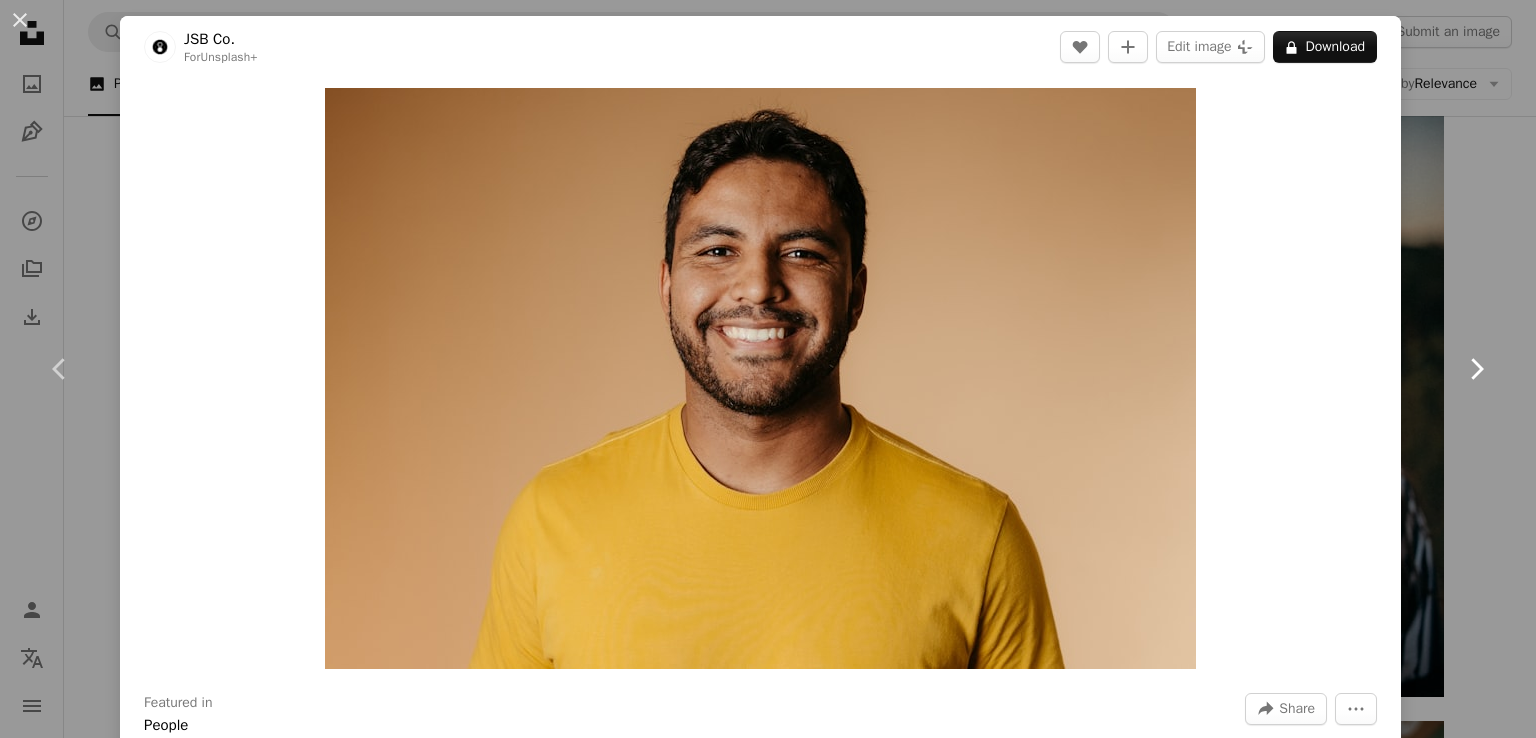 click 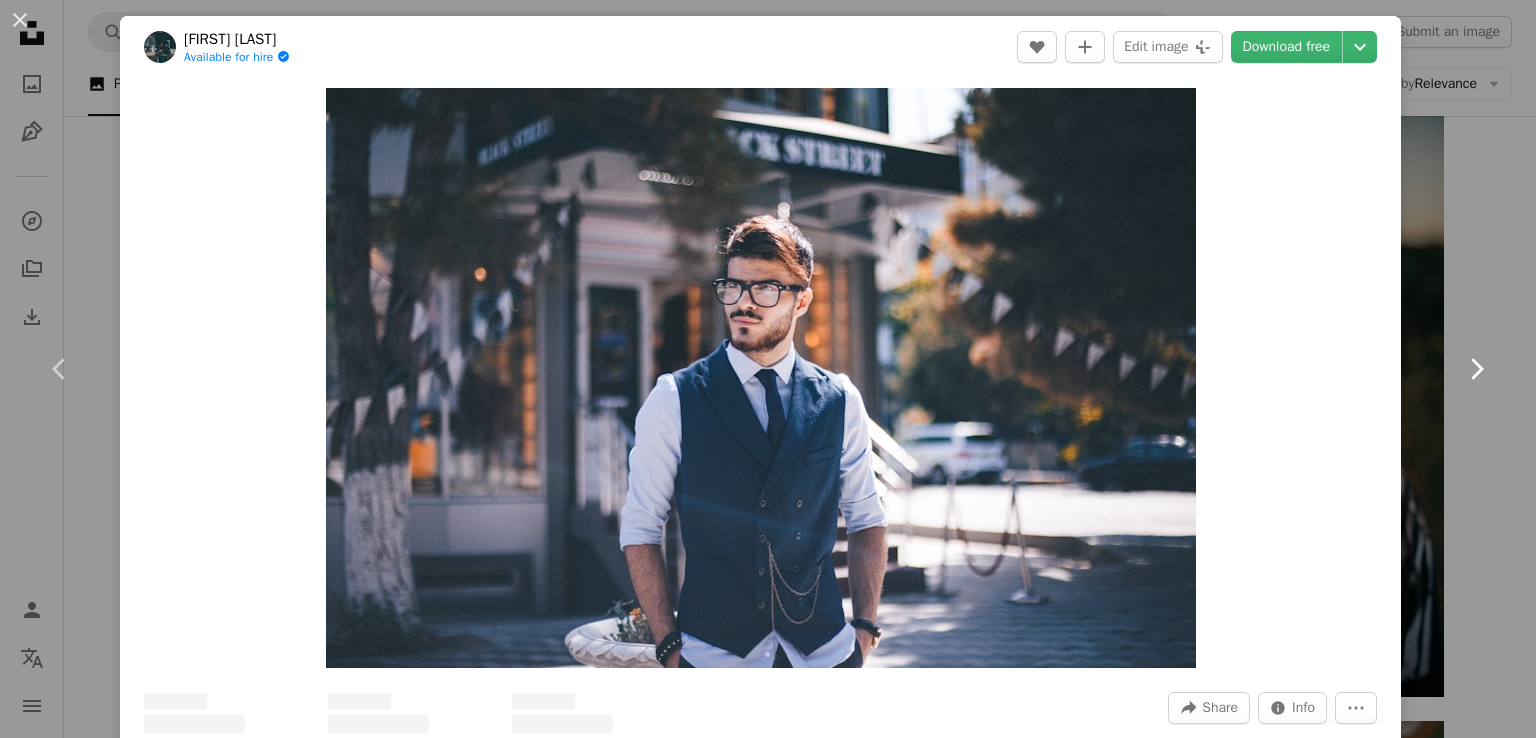 click 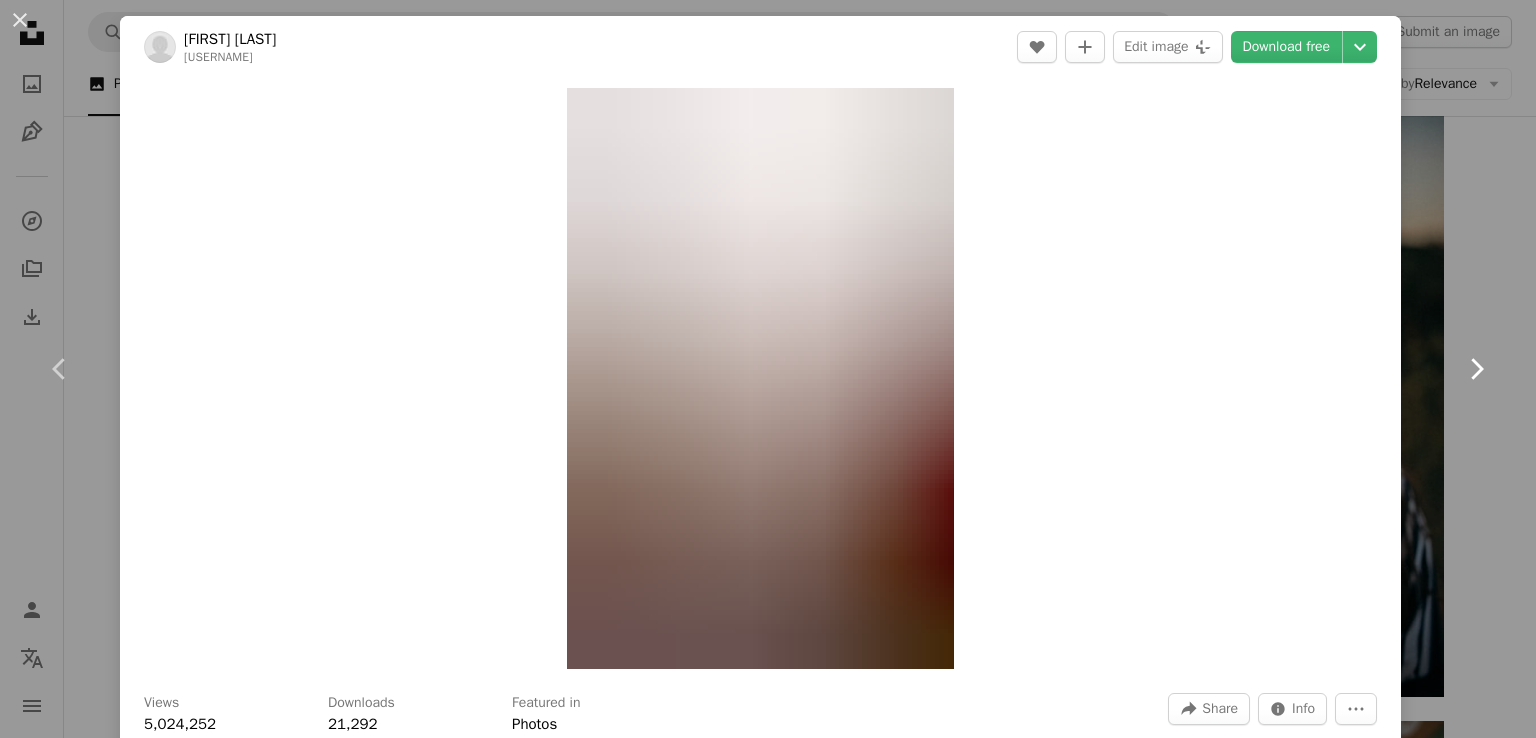 click 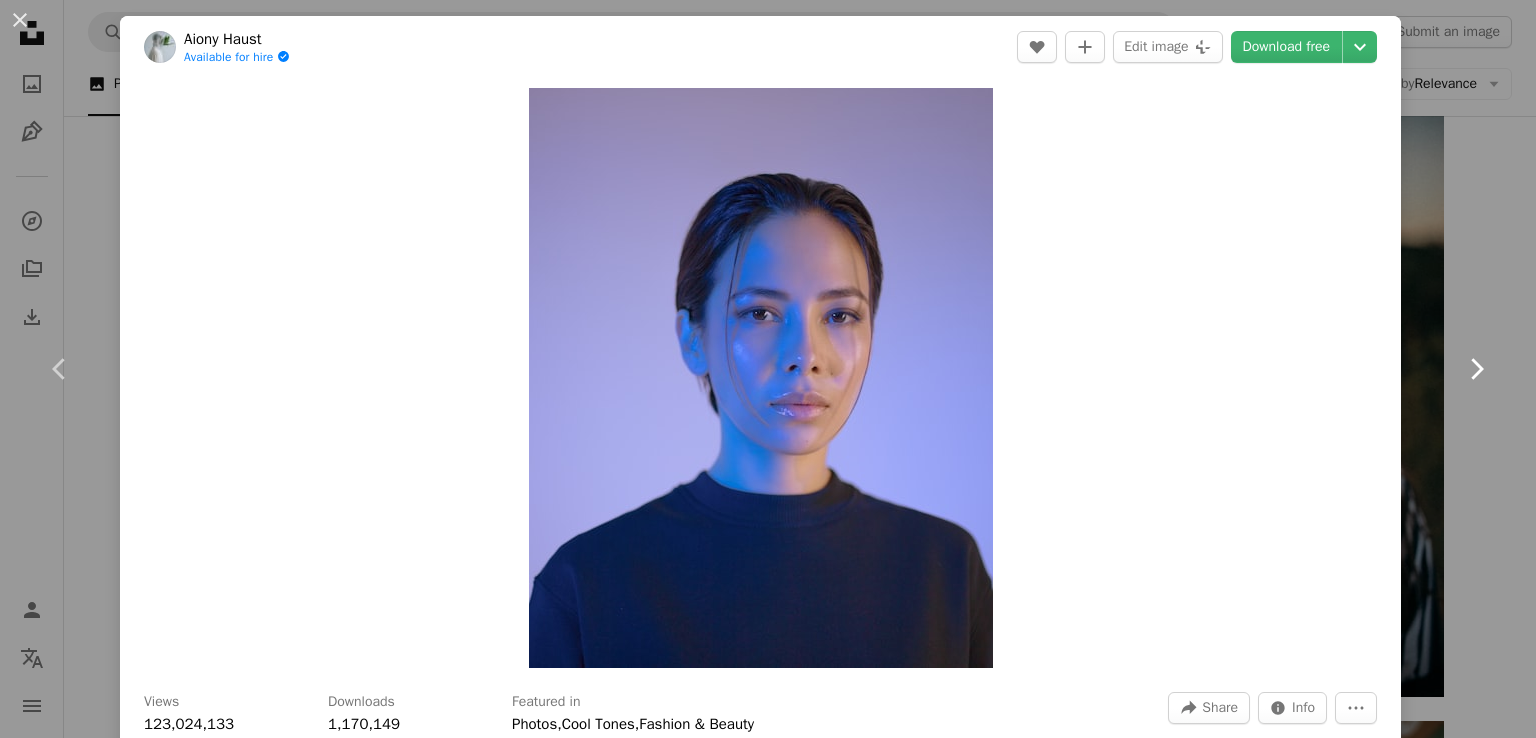 click 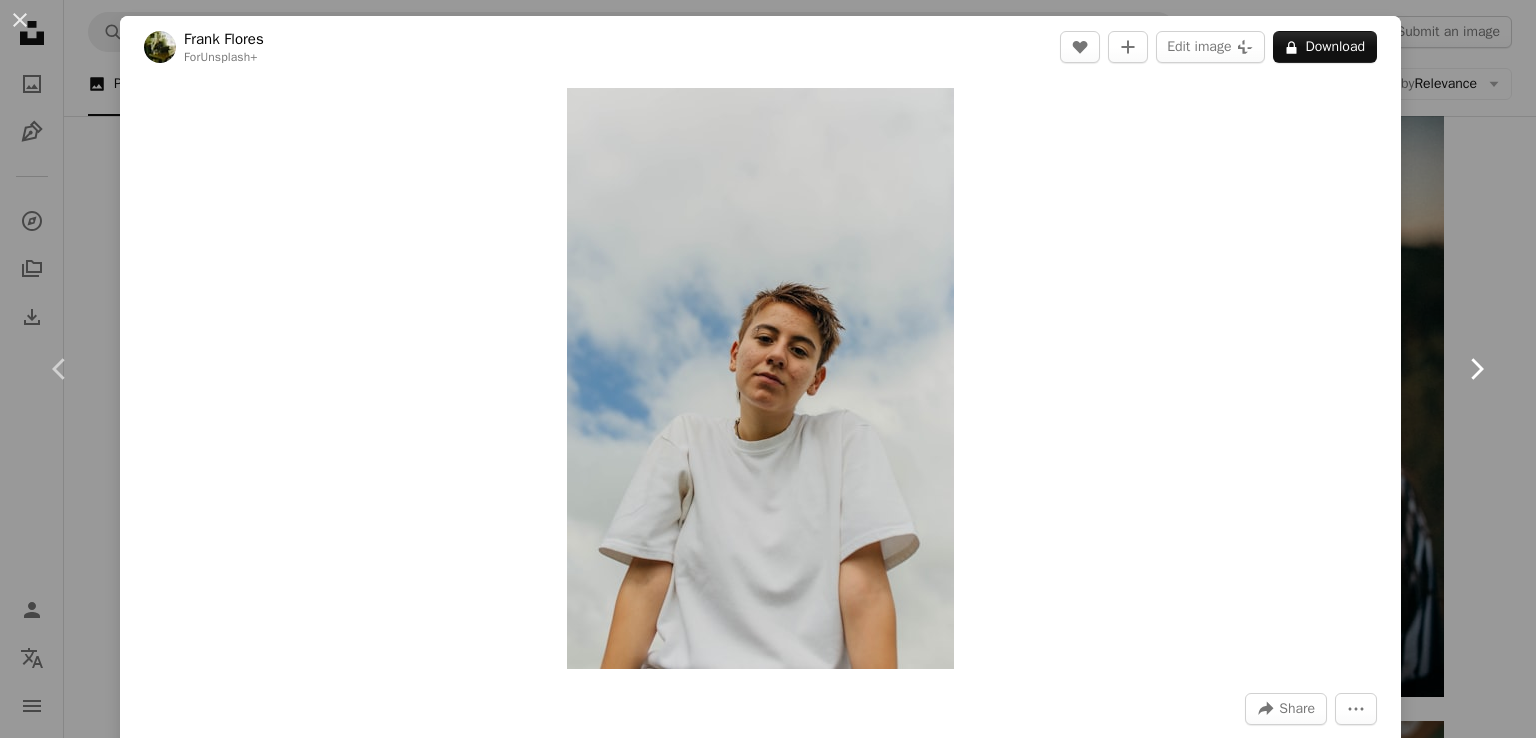click on "Chevron right" 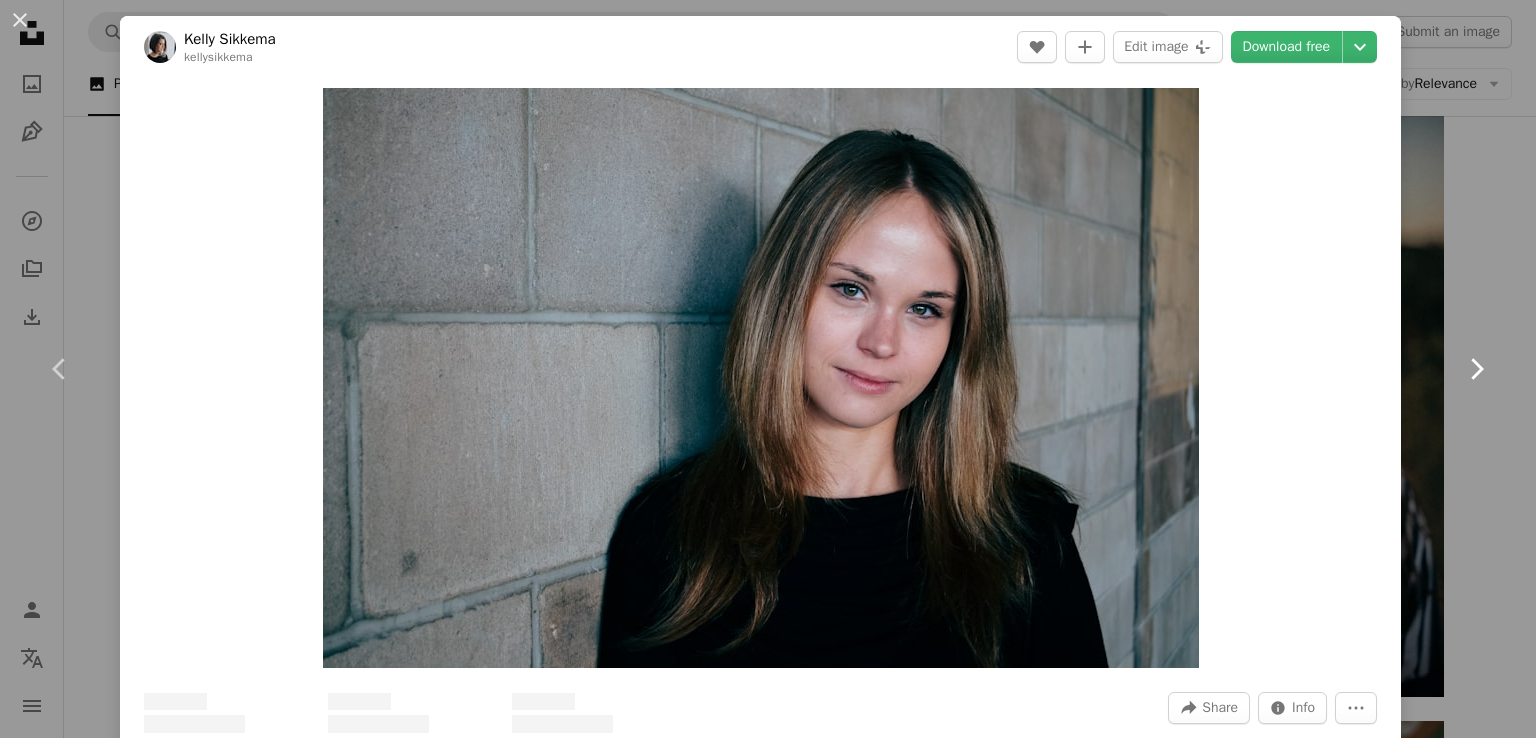 click on "Chevron right" 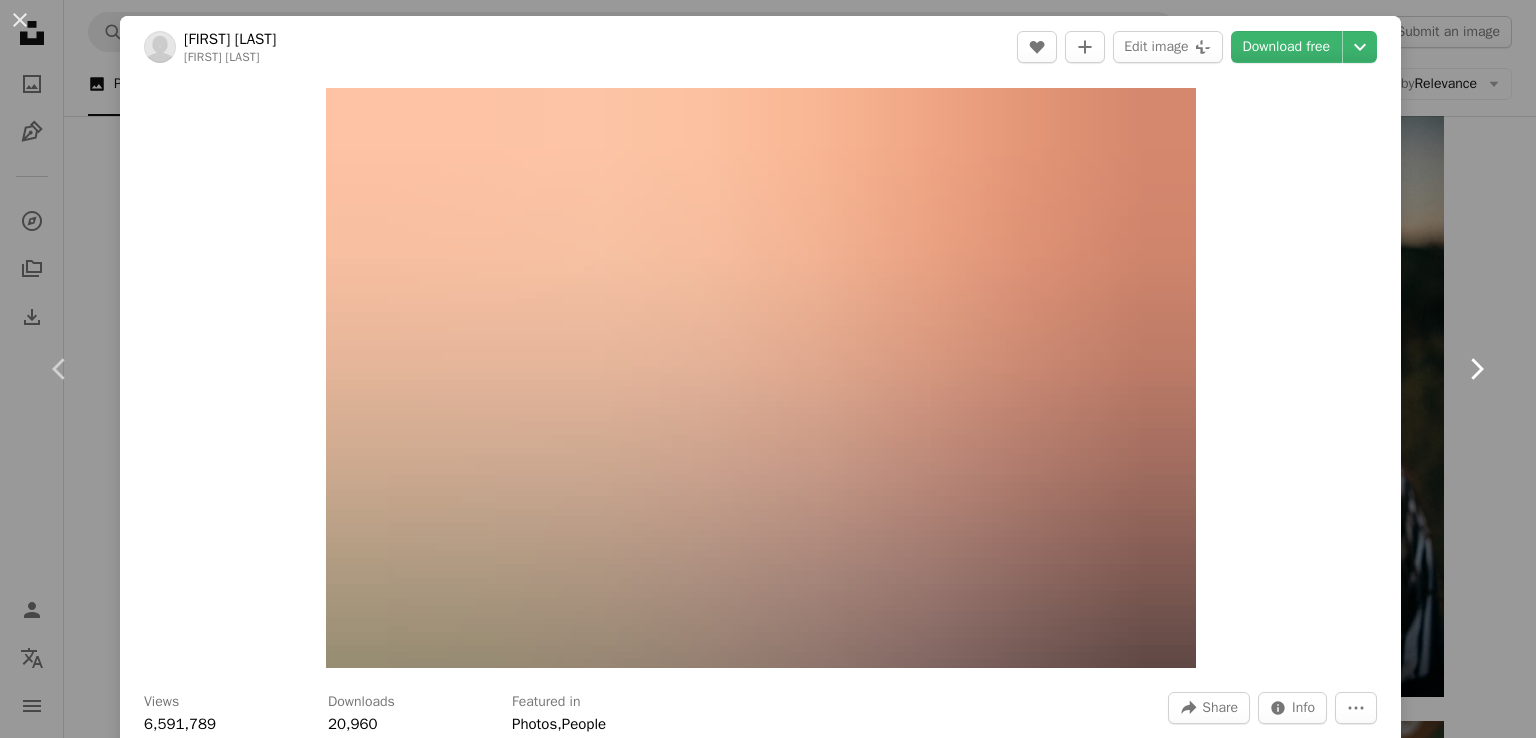click 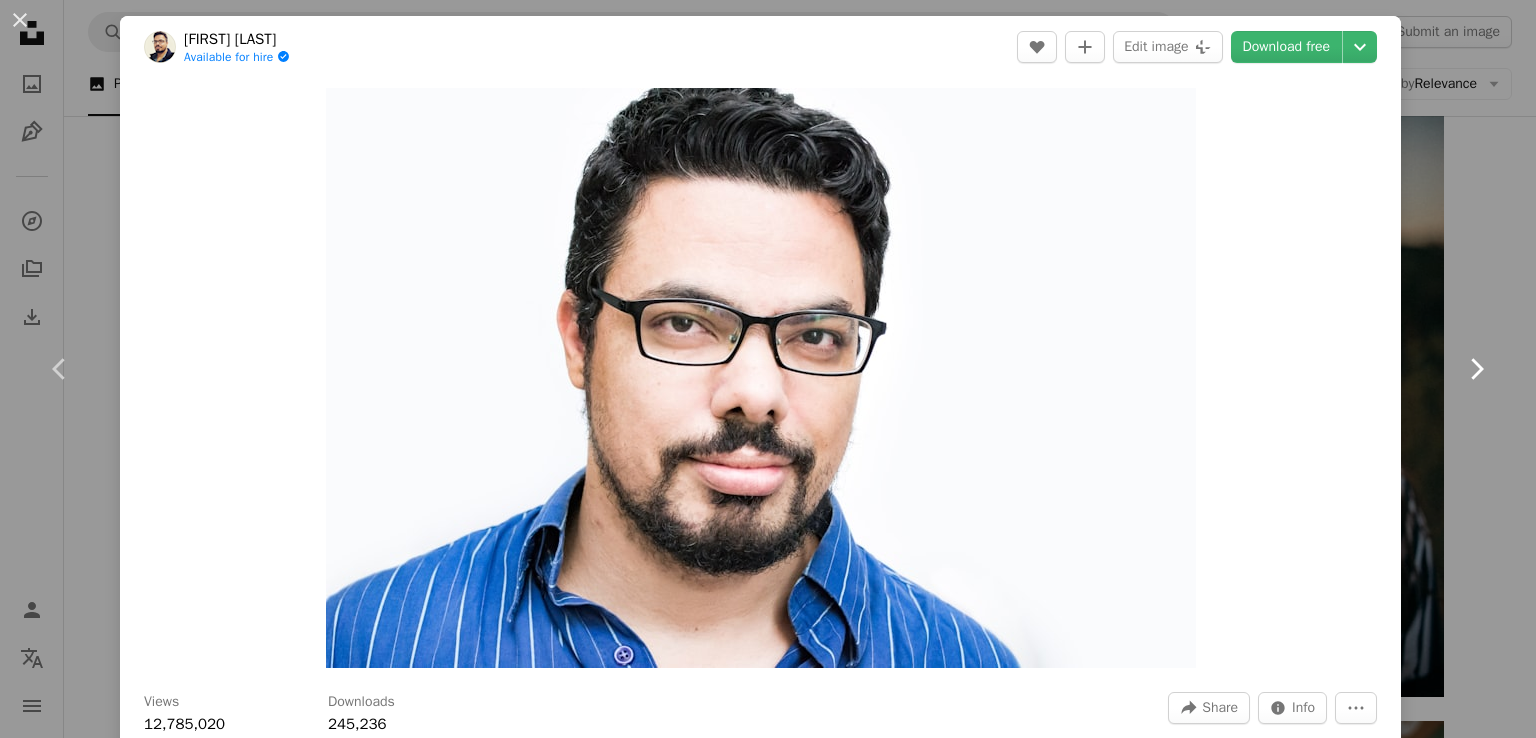 click 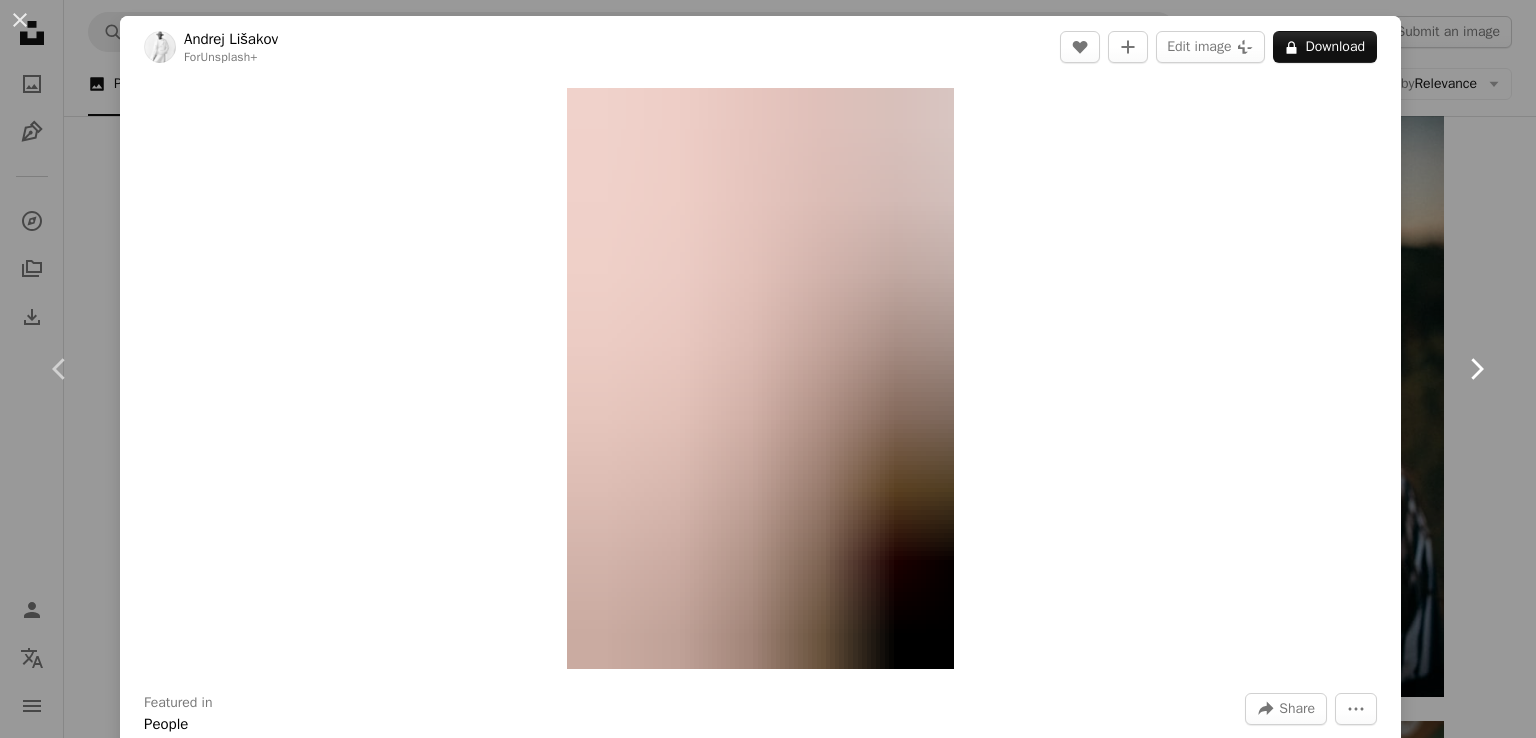 click 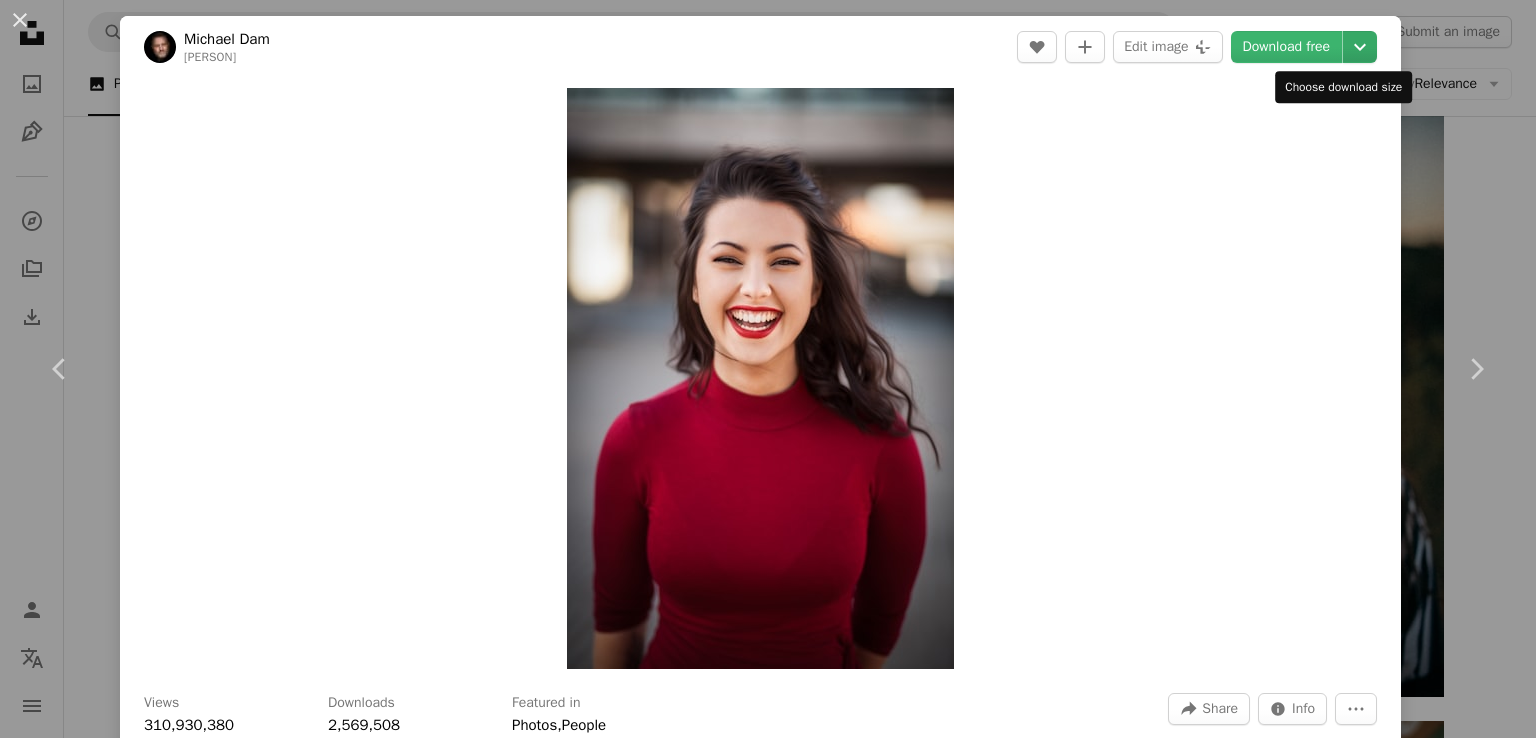 click on "Chevron down" 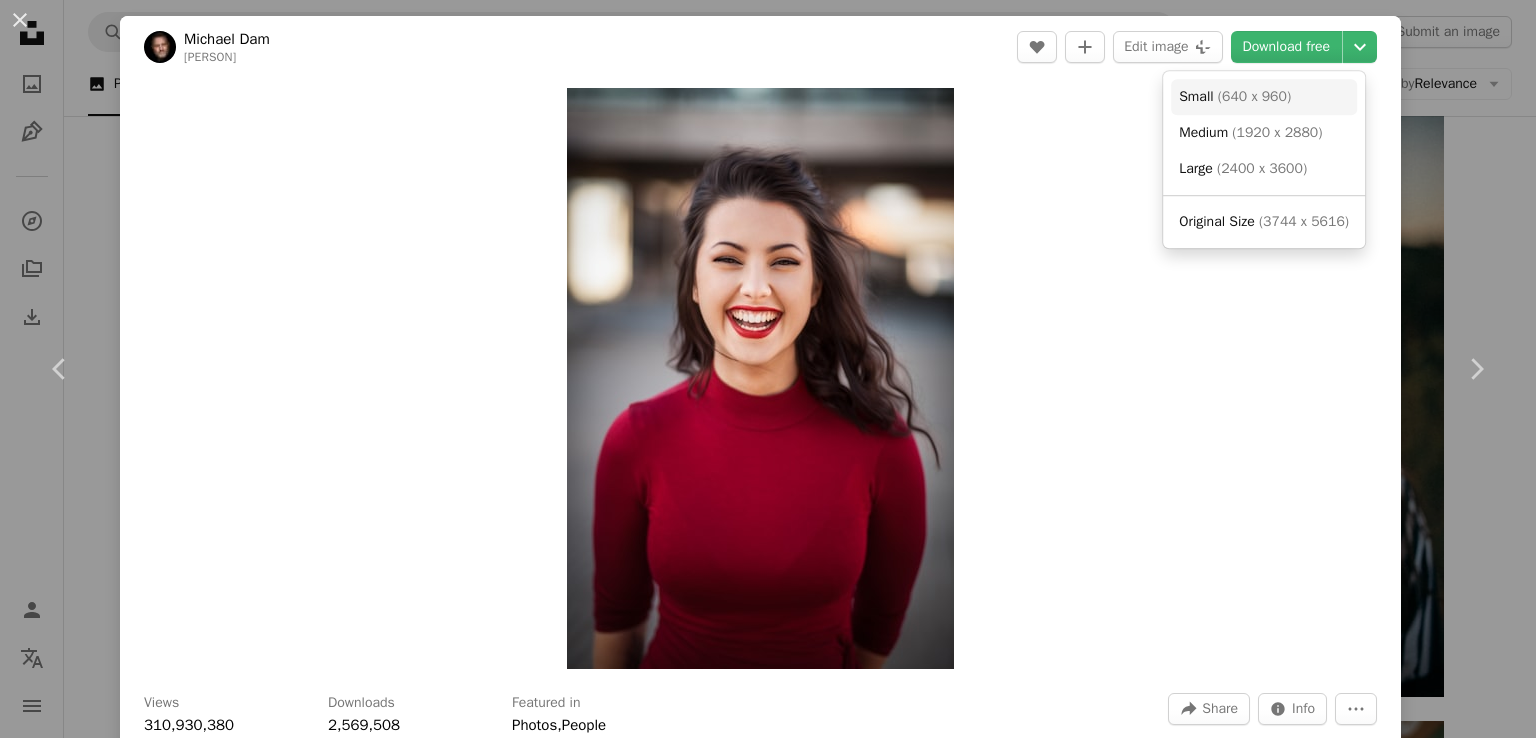 click on "Small   ( 640 x 960 )" at bounding box center (1264, 97) 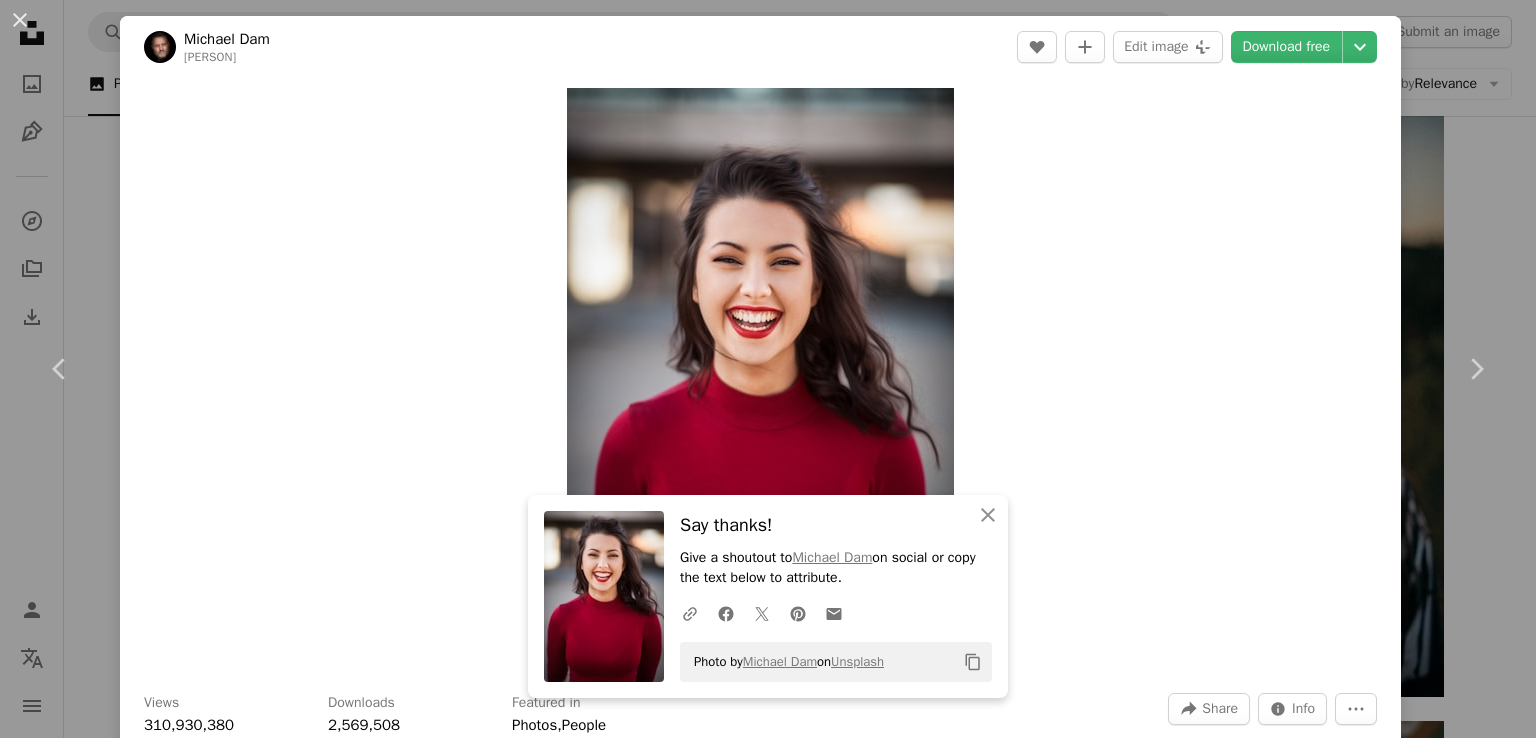 click on "An X shape Chevron left Chevron right Design an engaging website with Squarespace’s creative tools. Get started An X shape Close Say thanks! Give a shoutout to  [PERSON]  on social or copy the text below to attribute. A URL sharing icon (chains) Facebook icon X (formerly Twitter) icon Pinterest icon An envelope Photo by  [PERSON]  on  Unsplash
Copy content [PERSON] [PERSON] A heart A plus sign Edit image   Plus sign for Unsplash+ Download free Chevron down Zoom in Views 310,930,380 Downloads 2,569,508 Featured in Photos ,  People A forward-right arrow Share Info icon Info More Actions Happy daughter A map marker [CITY], [COUNTRY] Calendar outlined Published on  [MONTH] [DAY], [YEAR] Camera SONY, ILCE-7R Safety Free to use under the  Unsplash License woman girl fashion people face red happy smile makeup joy bokeh happy woman blur laugh person wallpaper happy wallpaper brunette daughter makeup background girl smile Free stock photos Browse premium related images on iStock  |  Save 20% with code UNSPLASH20  ↗ A heart" at bounding box center [768, 369] 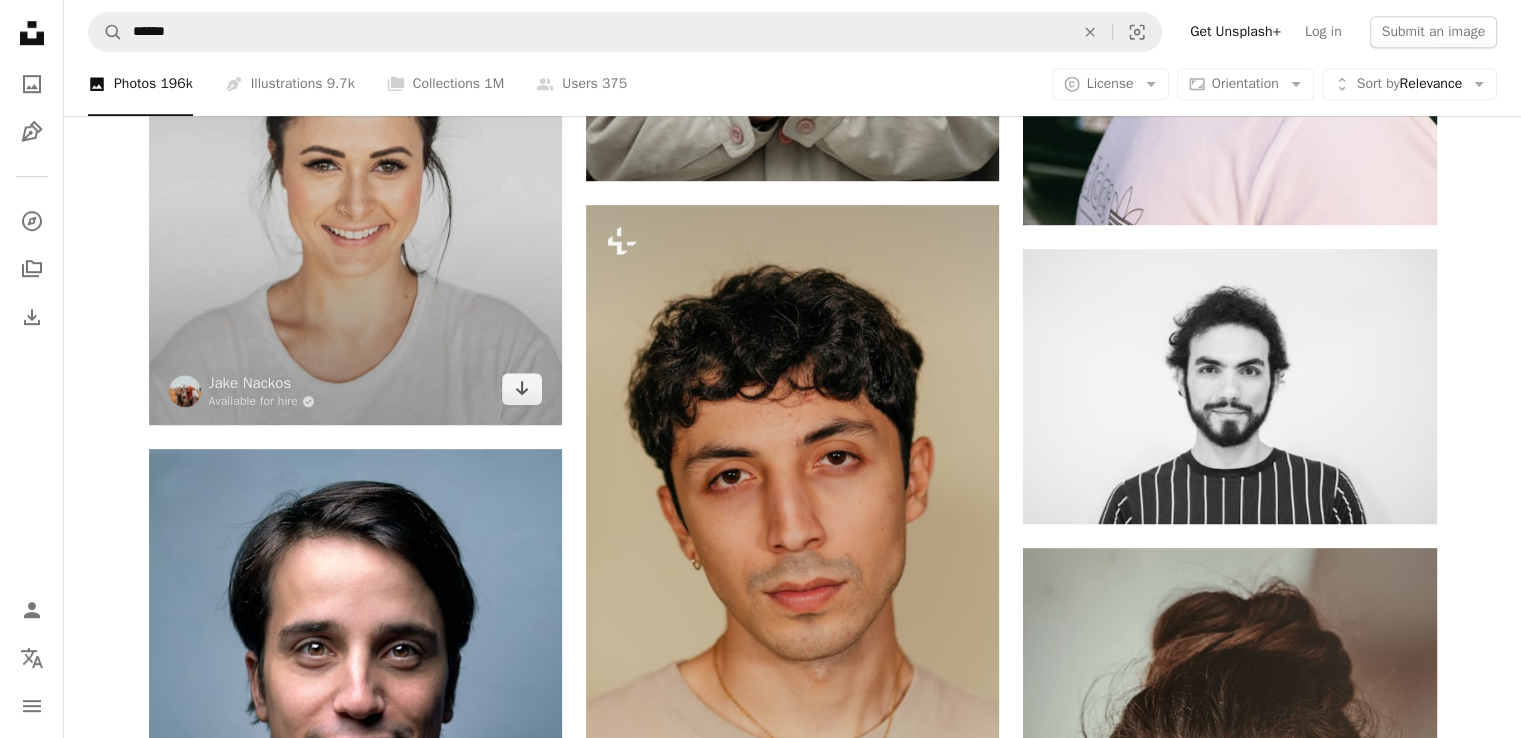scroll, scrollTop: 1312, scrollLeft: 0, axis: vertical 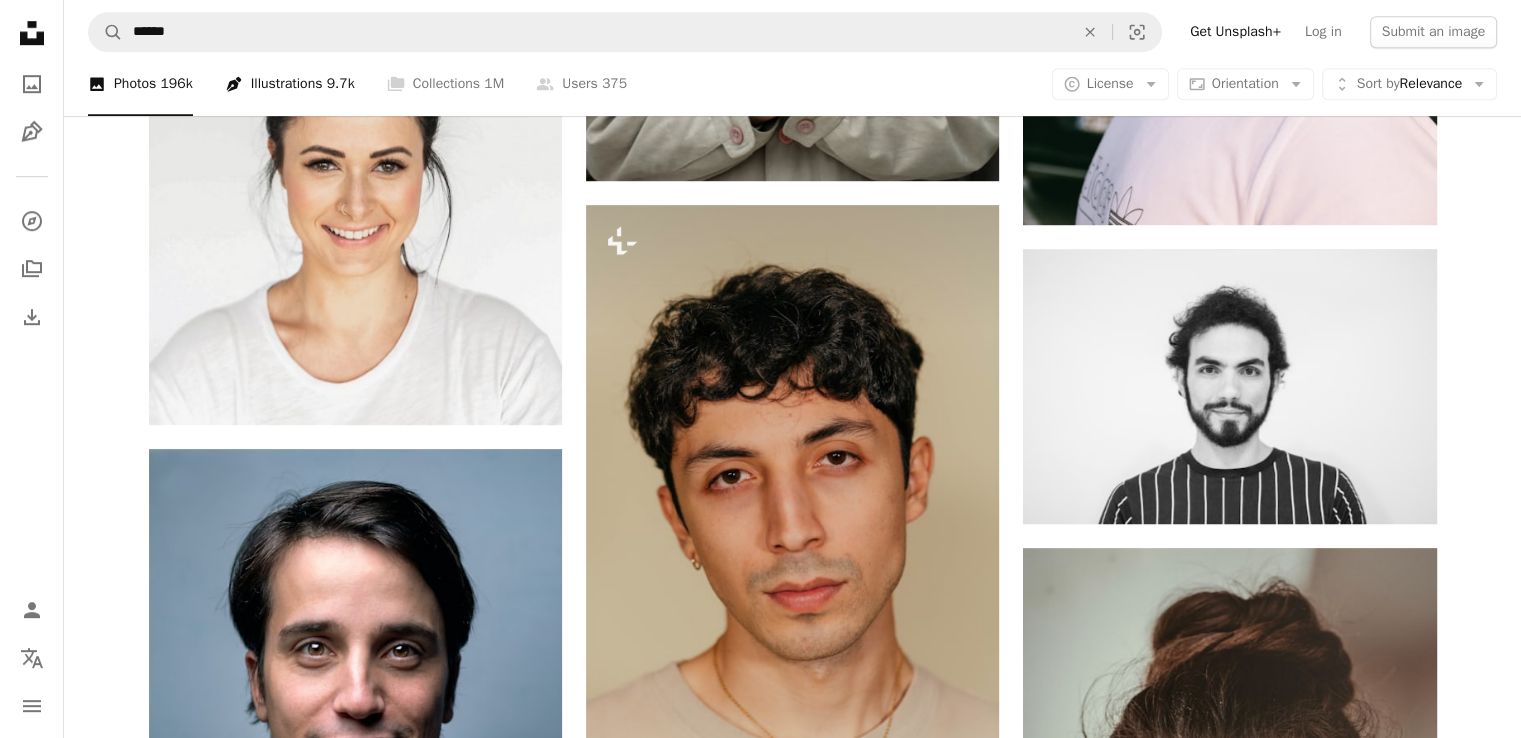 click on "Pen Tool Illustrations   9.7k" at bounding box center [290, 84] 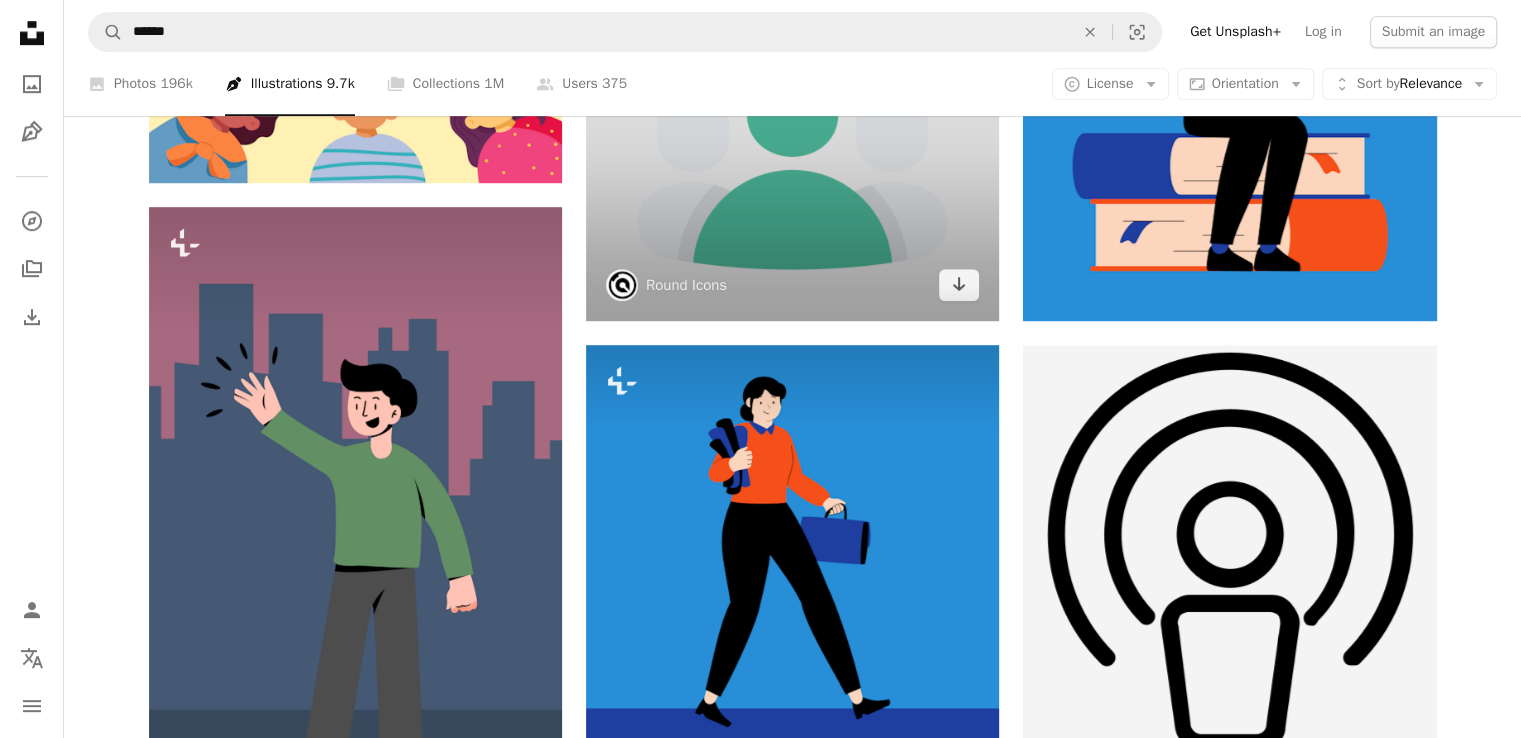 scroll, scrollTop: 1242, scrollLeft: 0, axis: vertical 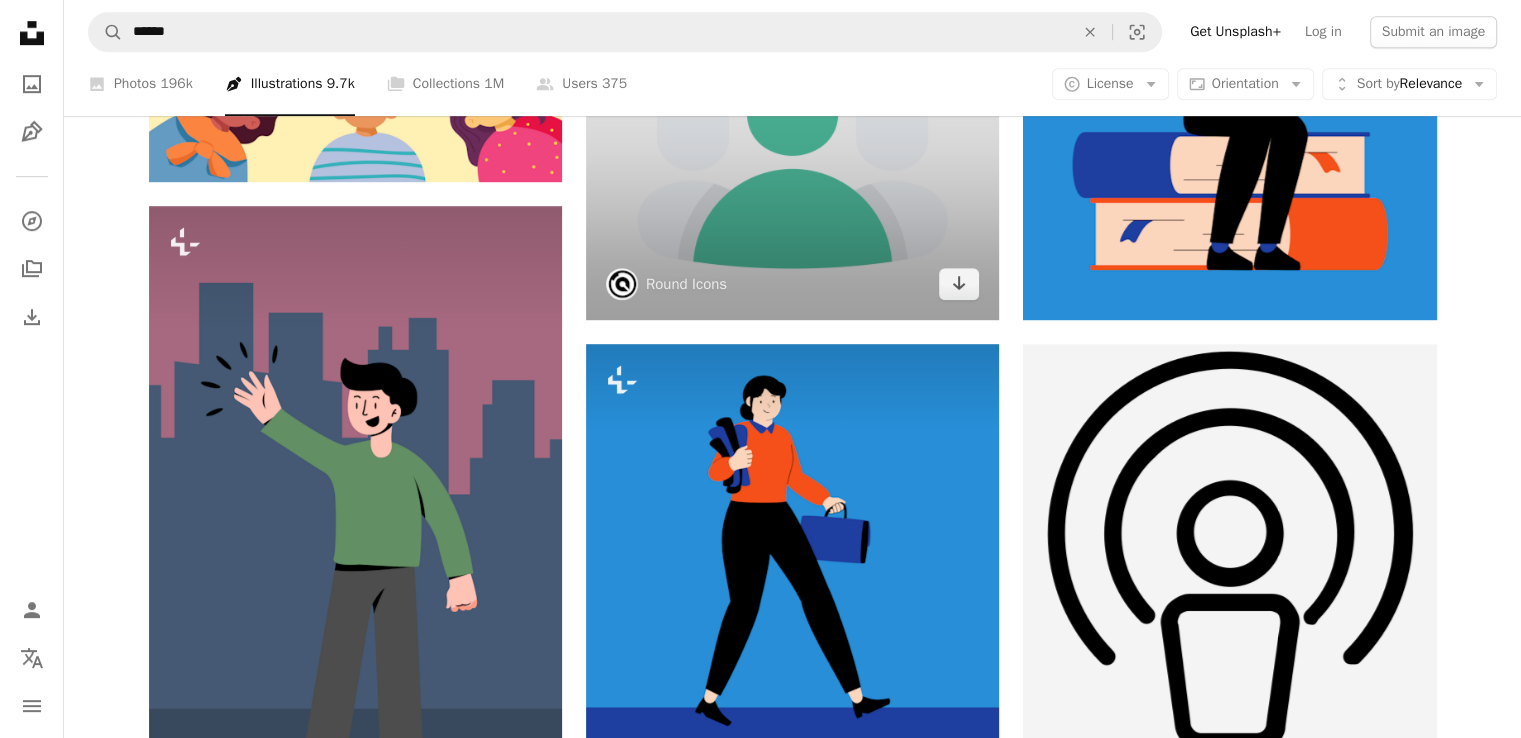 click at bounding box center (792, 113) 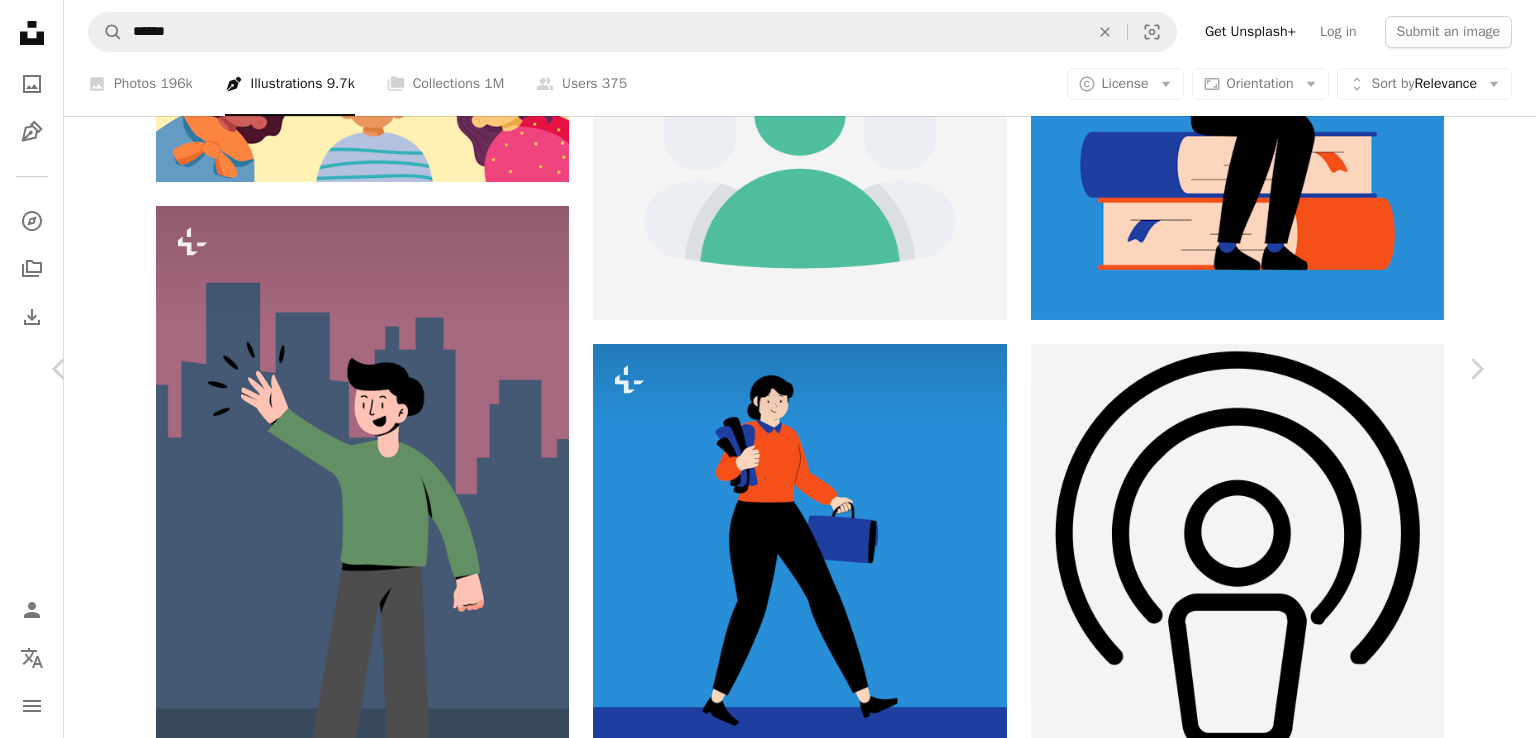 click on "Download free Chevron down" at bounding box center [1311, 2646] 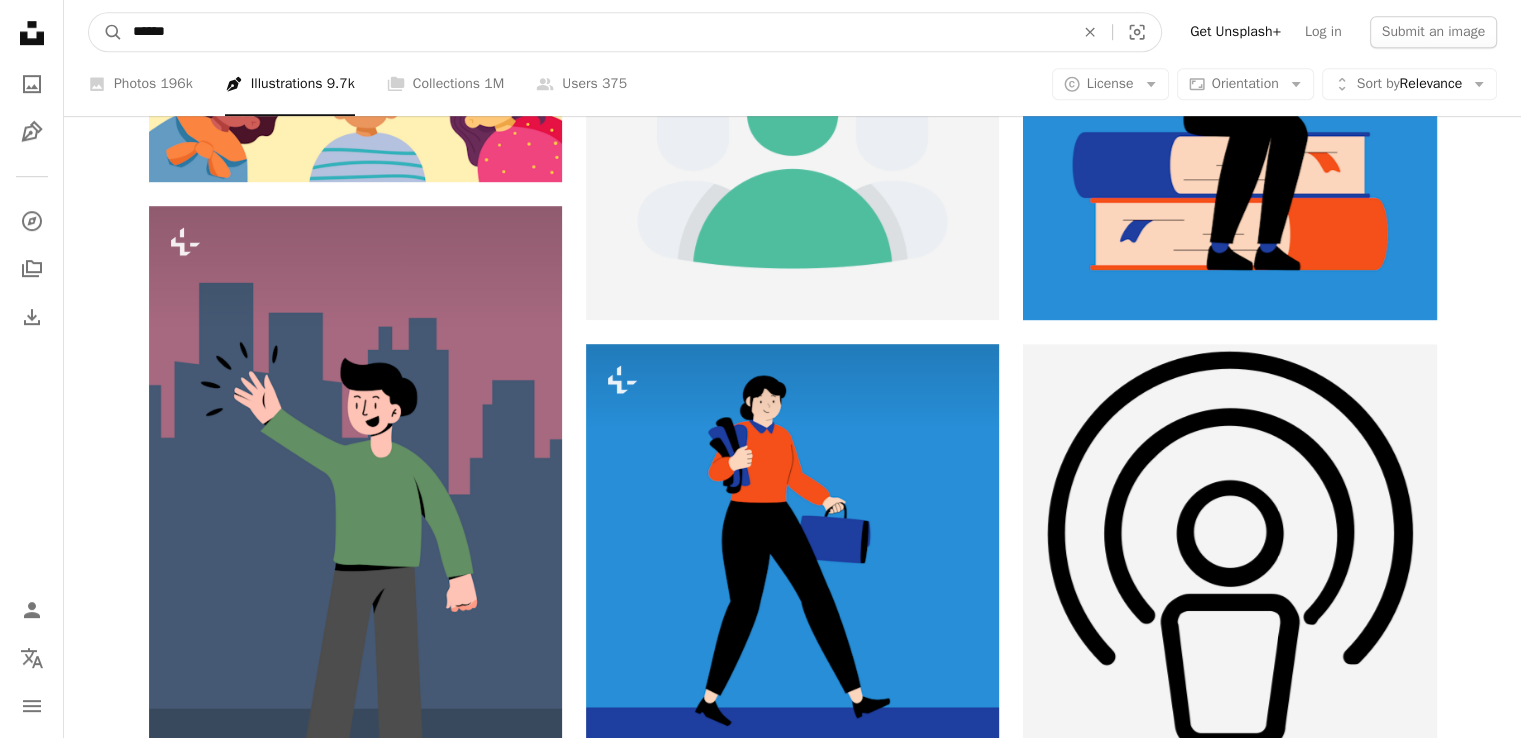 click on "******" at bounding box center [595, 32] 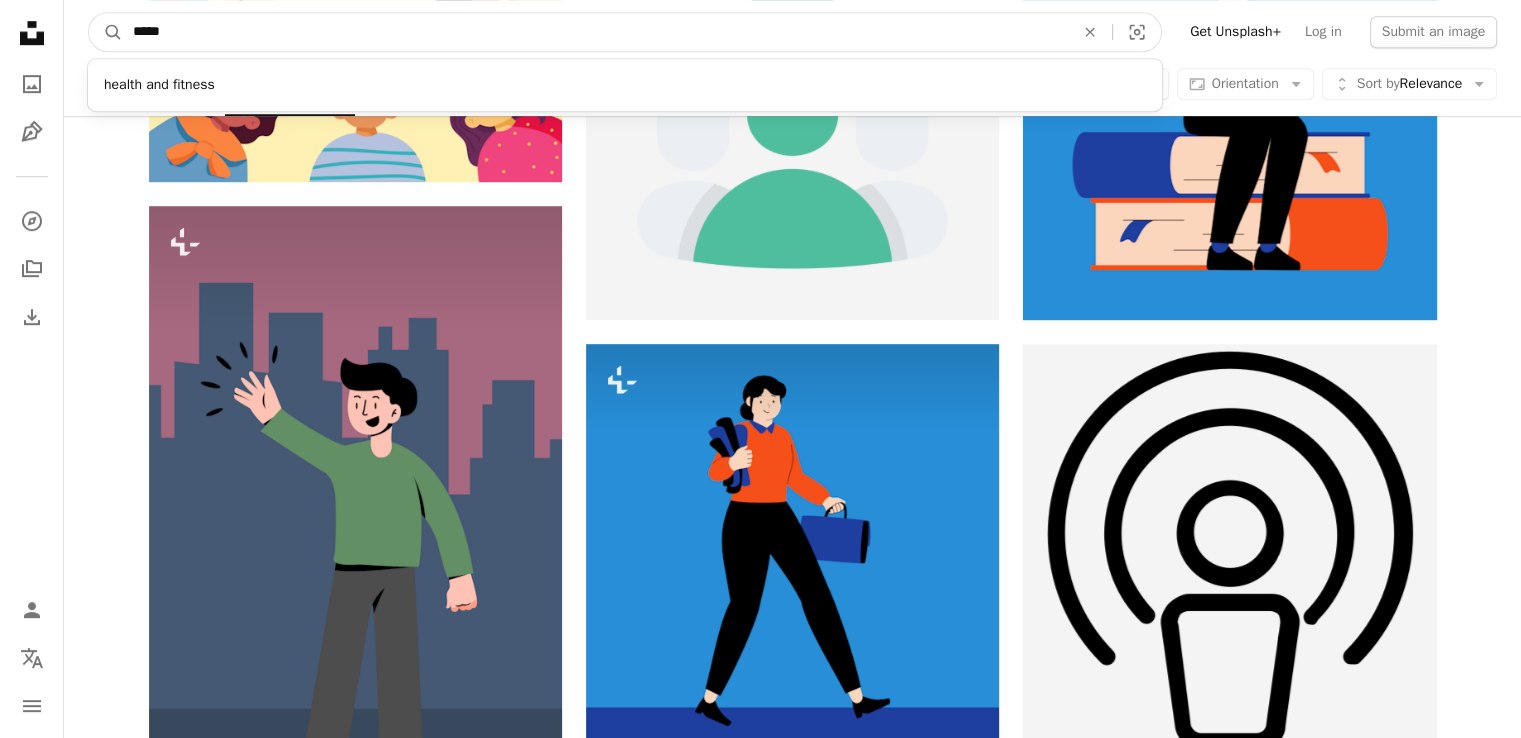 type on "*****" 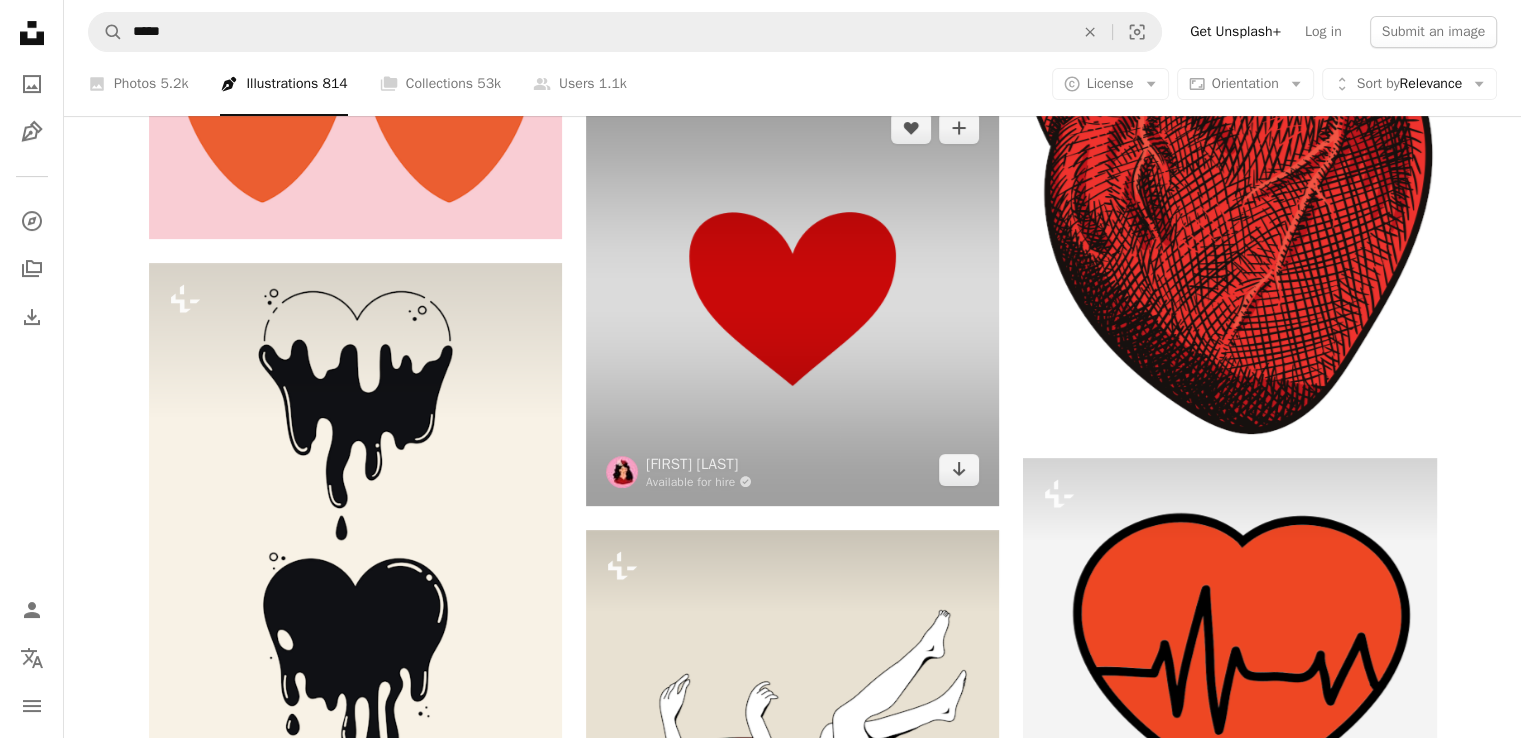 scroll, scrollTop: 618, scrollLeft: 0, axis: vertical 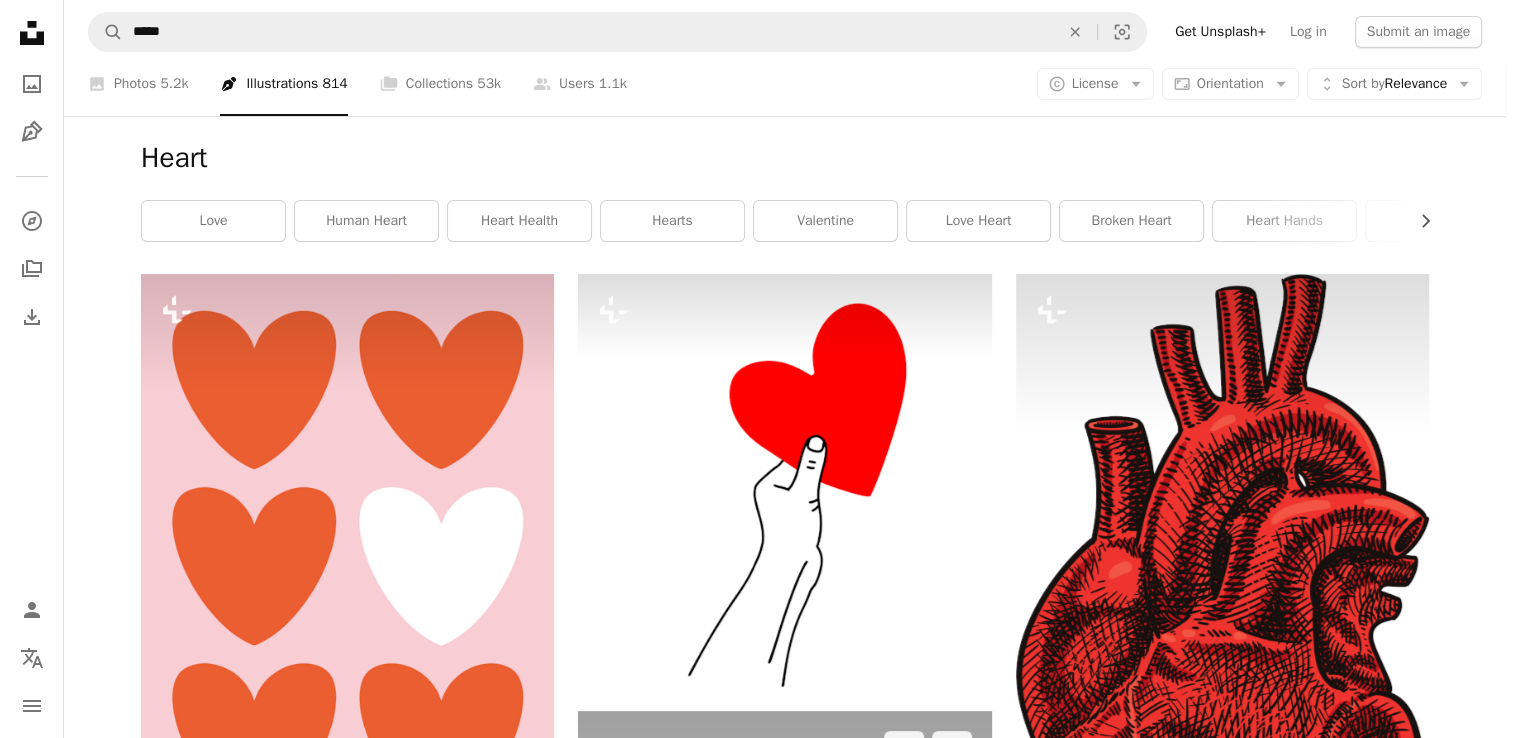 click on "Arrow pointing down" 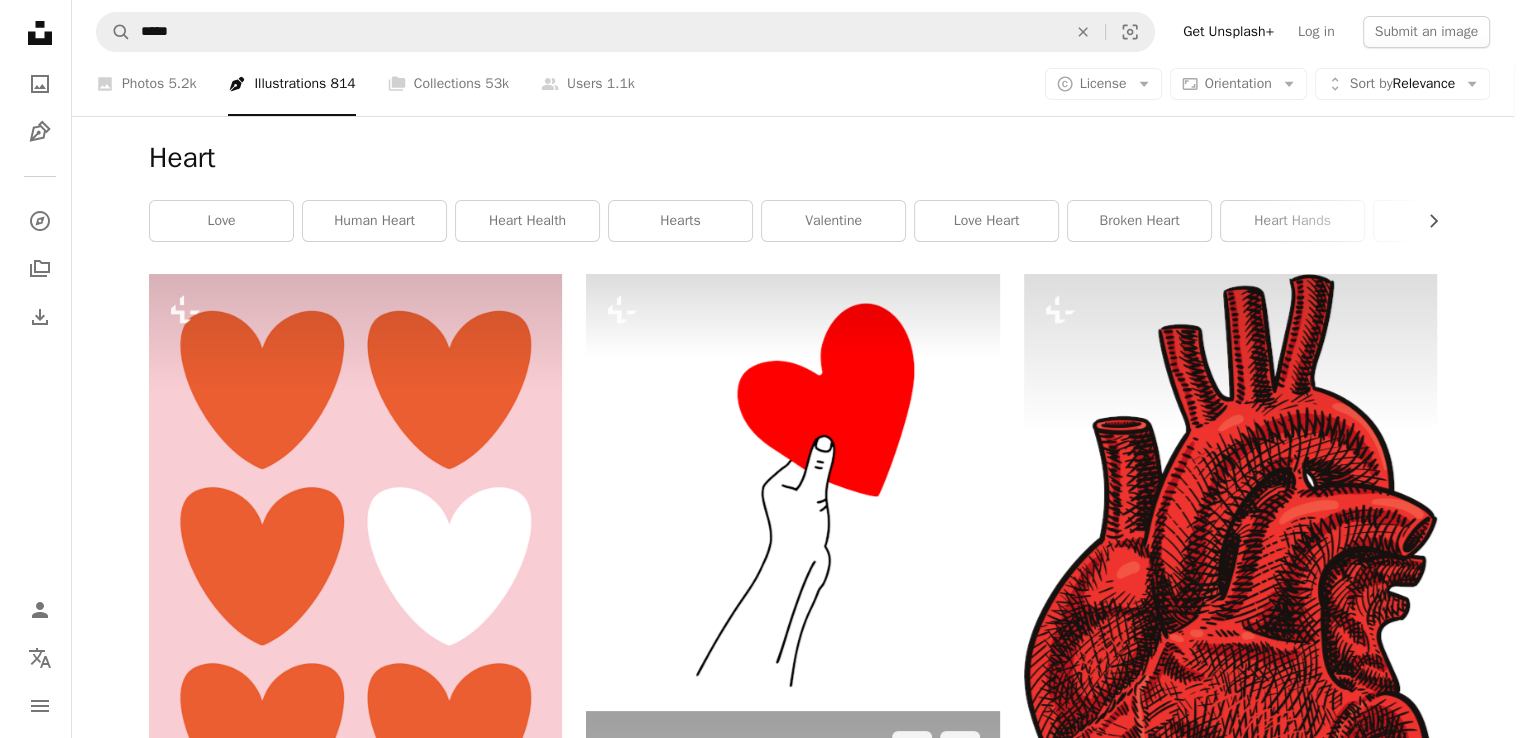 scroll, scrollTop: 0, scrollLeft: 0, axis: both 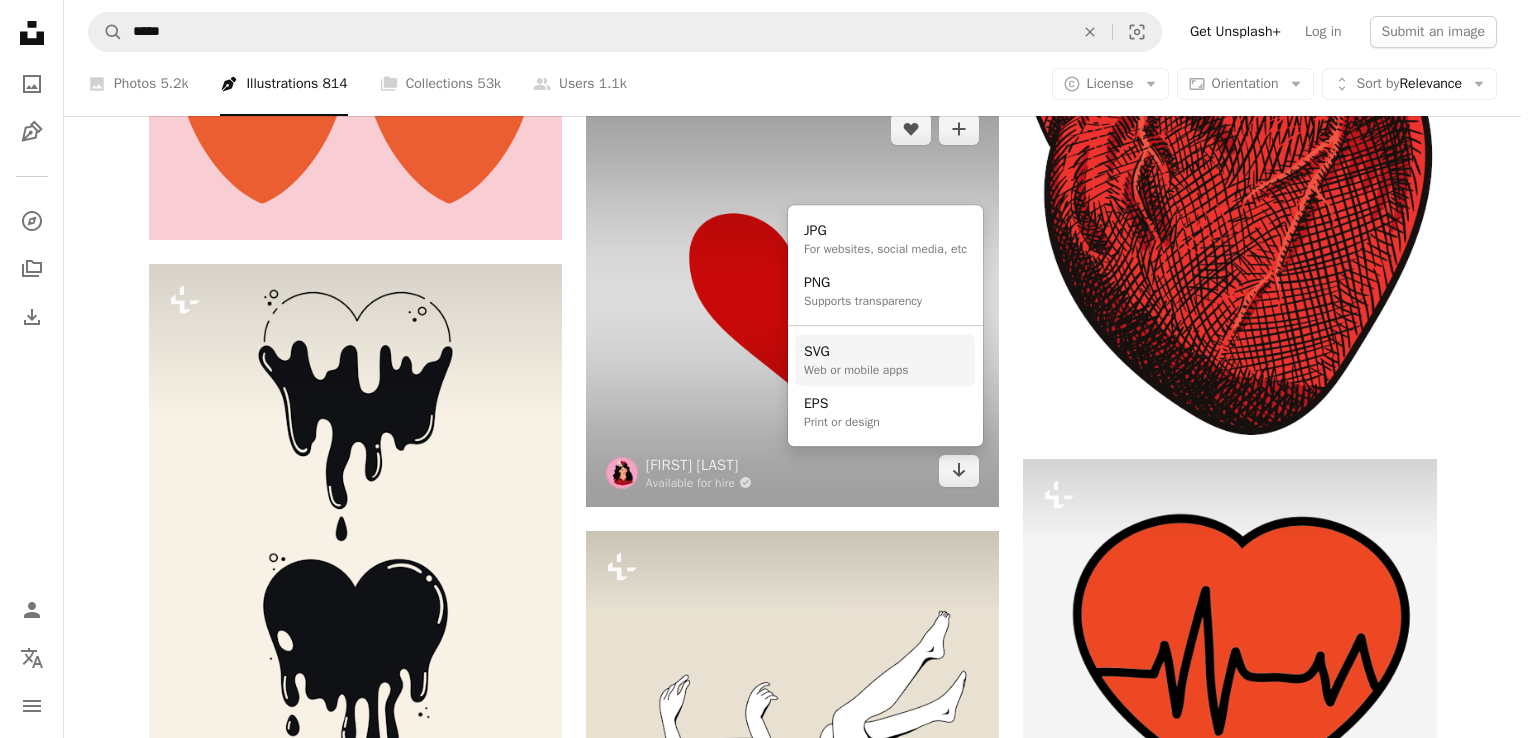 click on "Web or mobile apps" at bounding box center [856, 370] 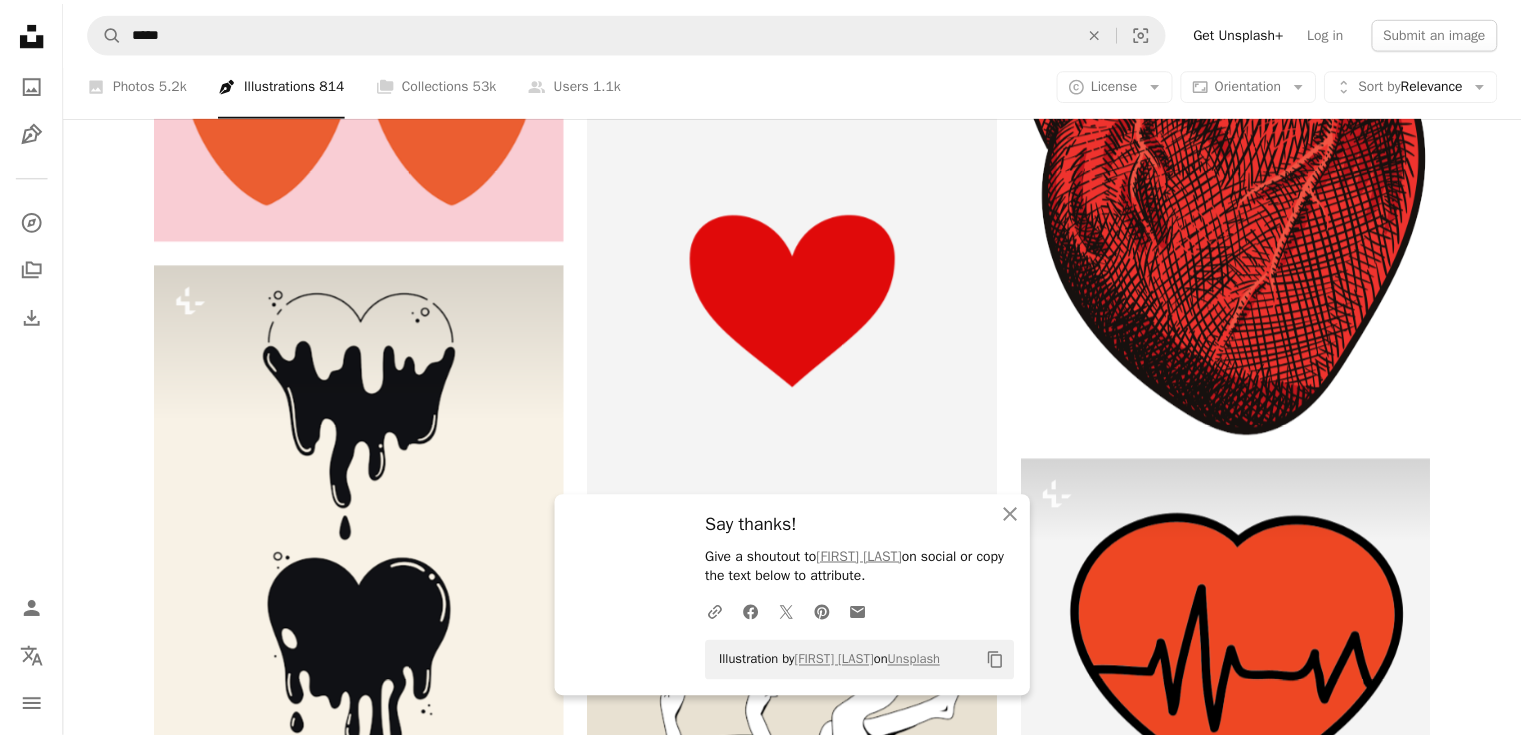 scroll, scrollTop: 618, scrollLeft: 0, axis: vertical 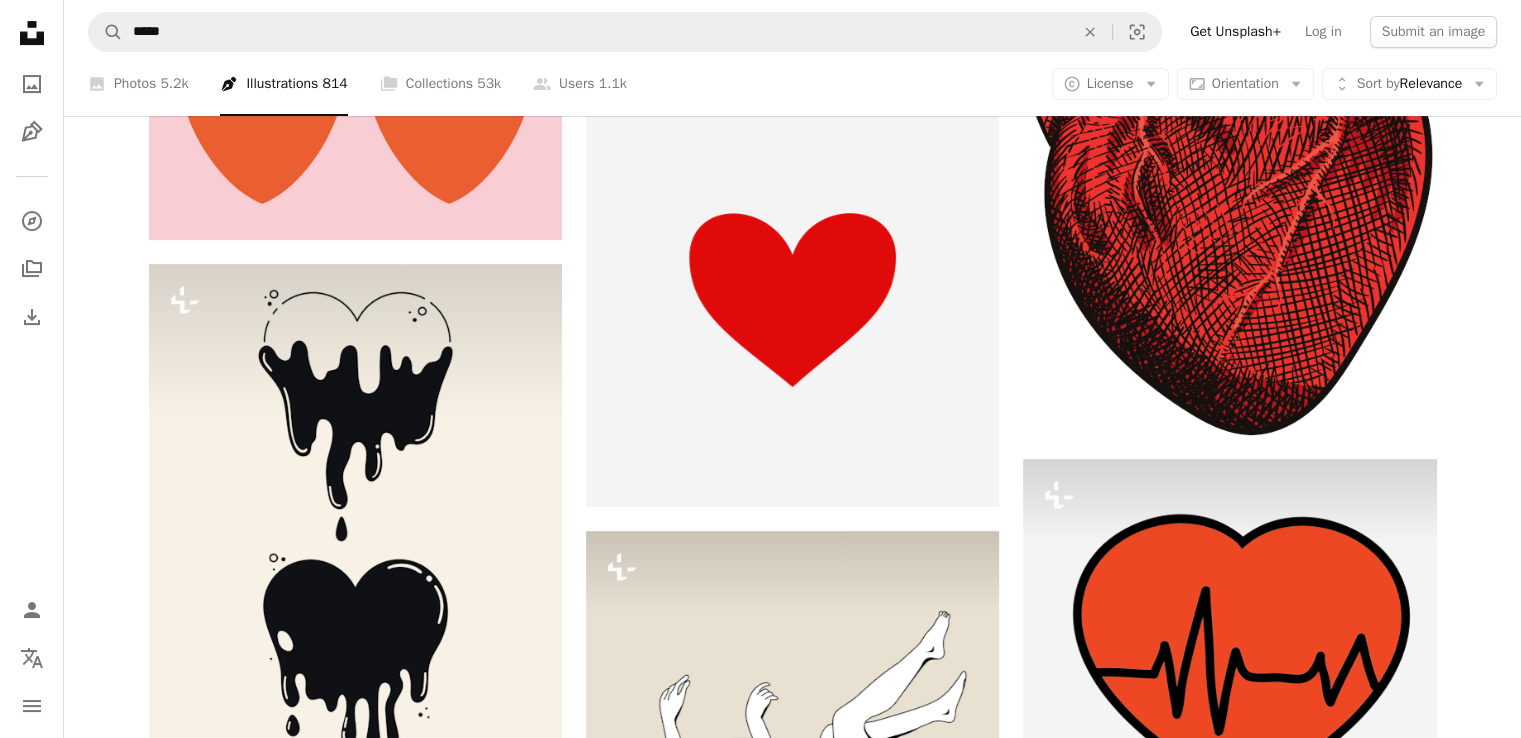 click on "Load more" at bounding box center [793, 3185] 